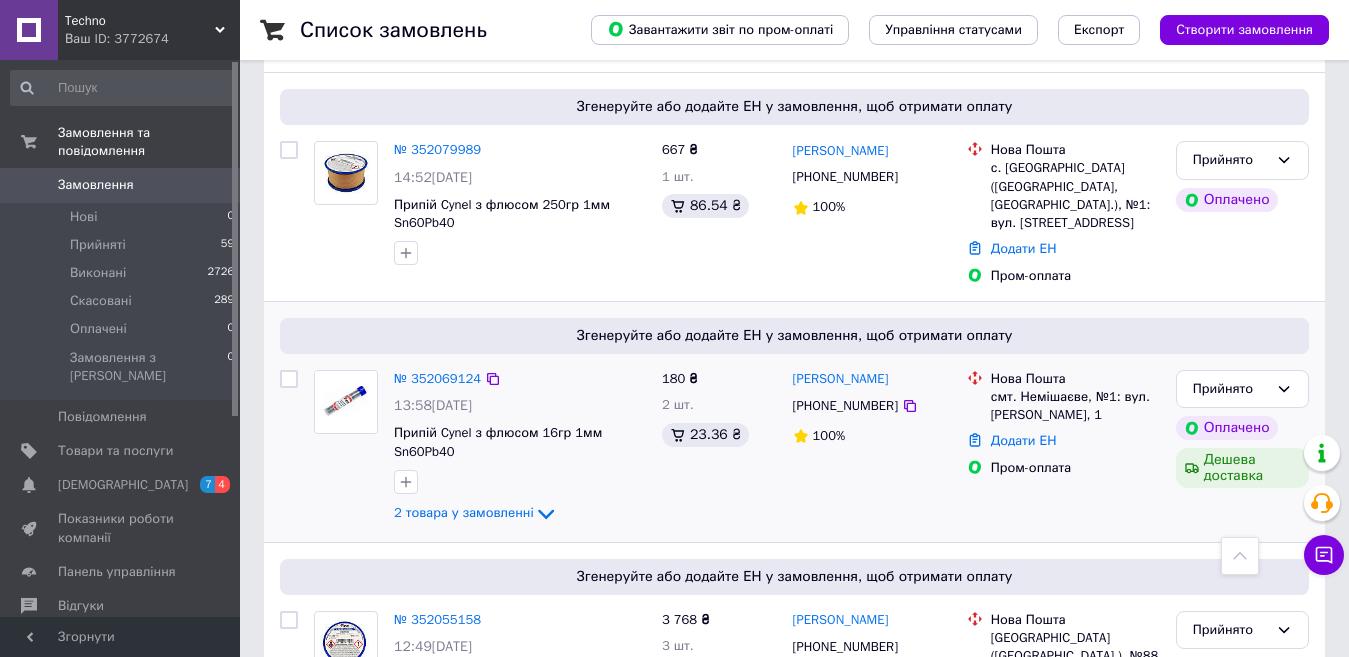 scroll, scrollTop: 2200, scrollLeft: 0, axis: vertical 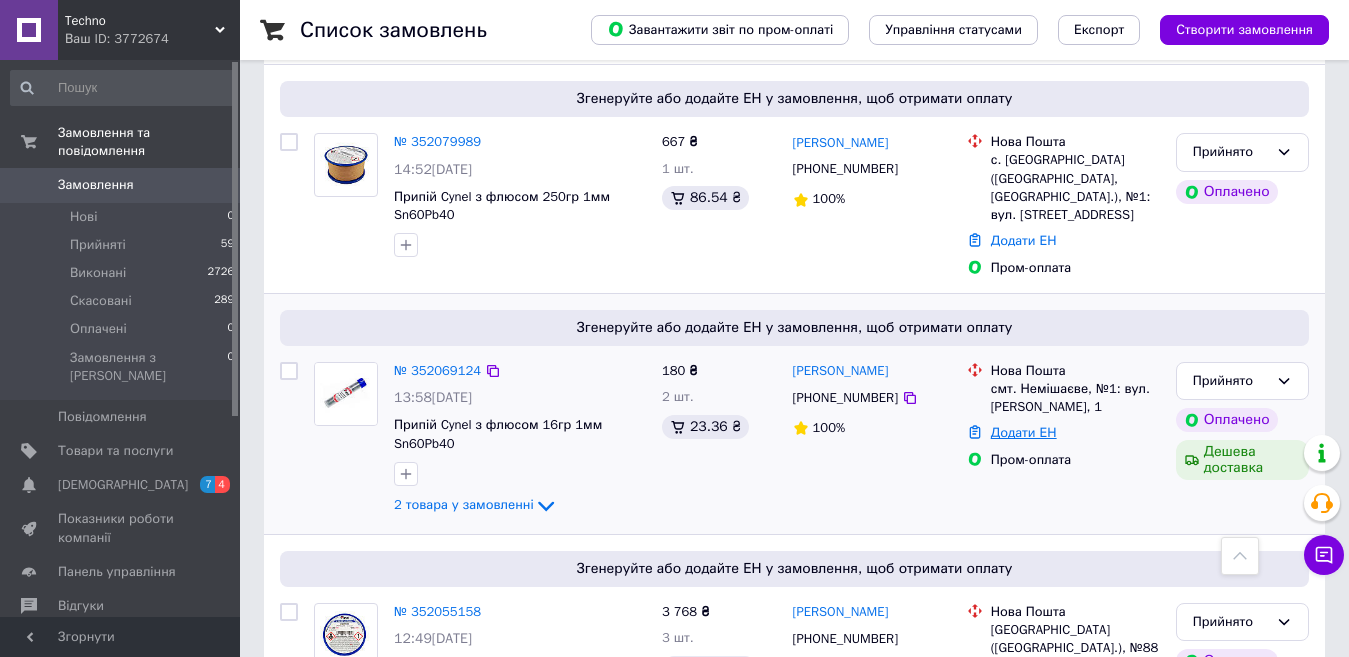 click on "Додати ЕН" at bounding box center (1024, 432) 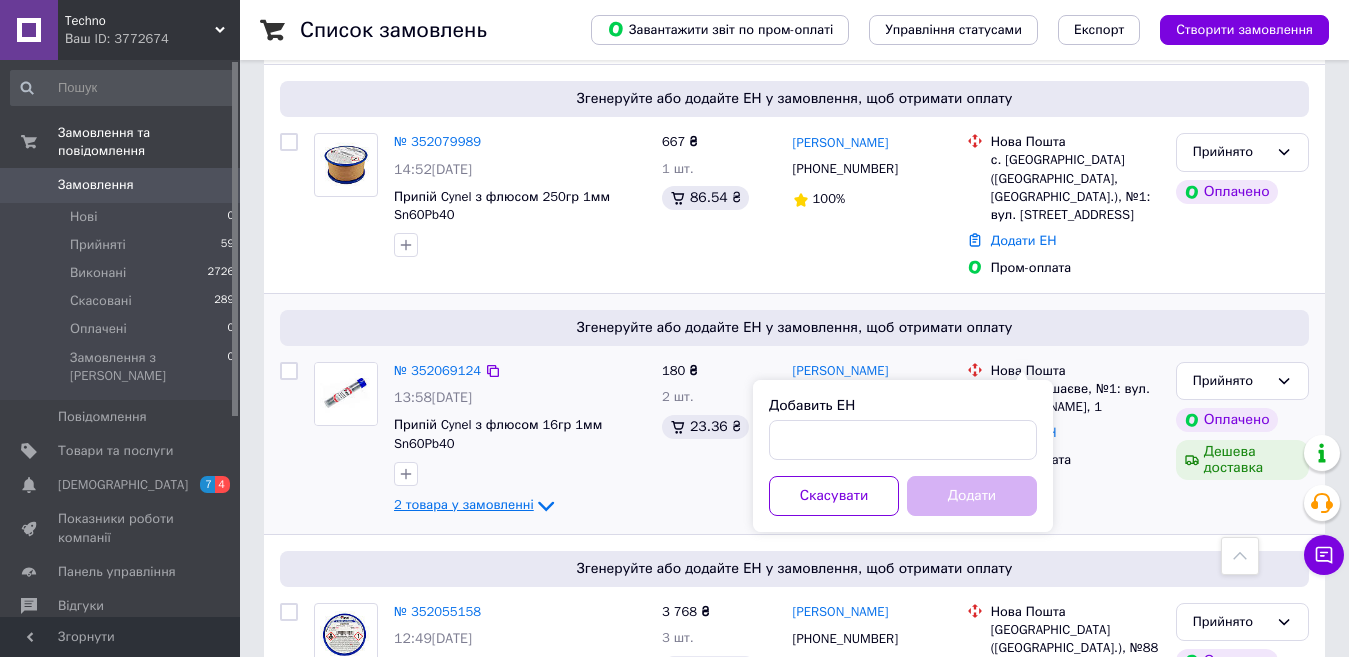 click on "2 товара у замовленні" at bounding box center [464, 504] 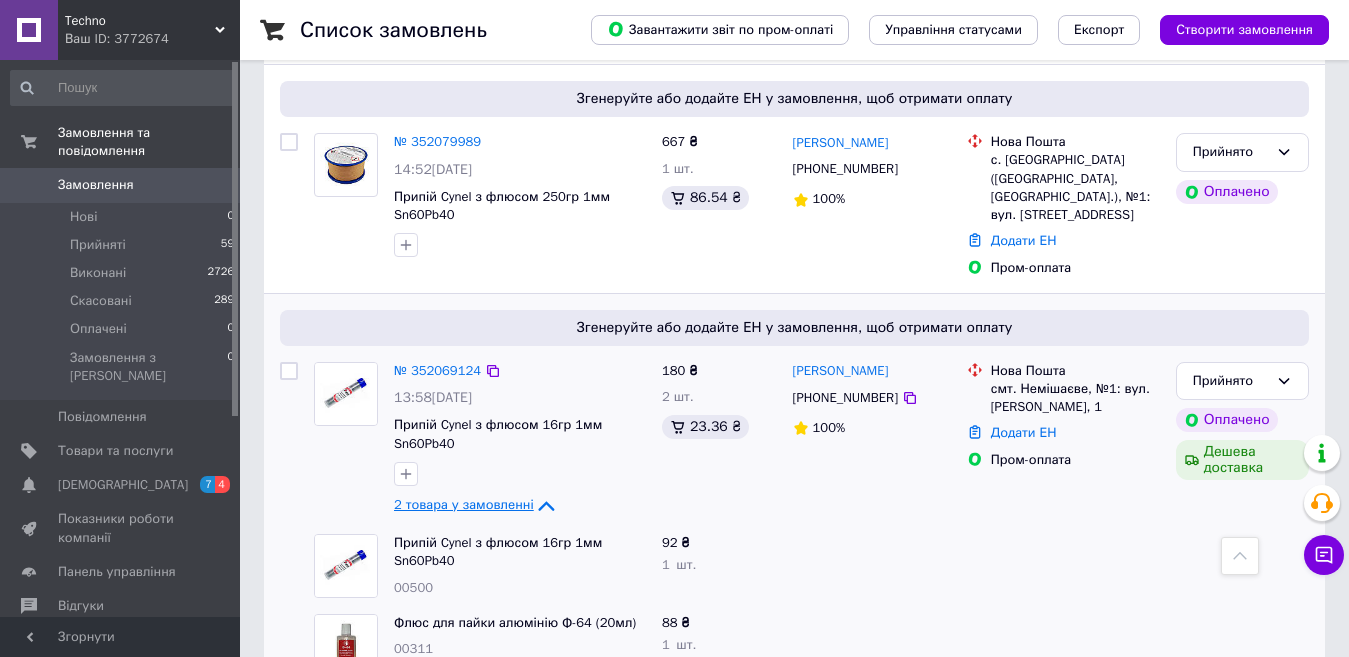 click on "2 товара у замовленні" at bounding box center (464, 504) 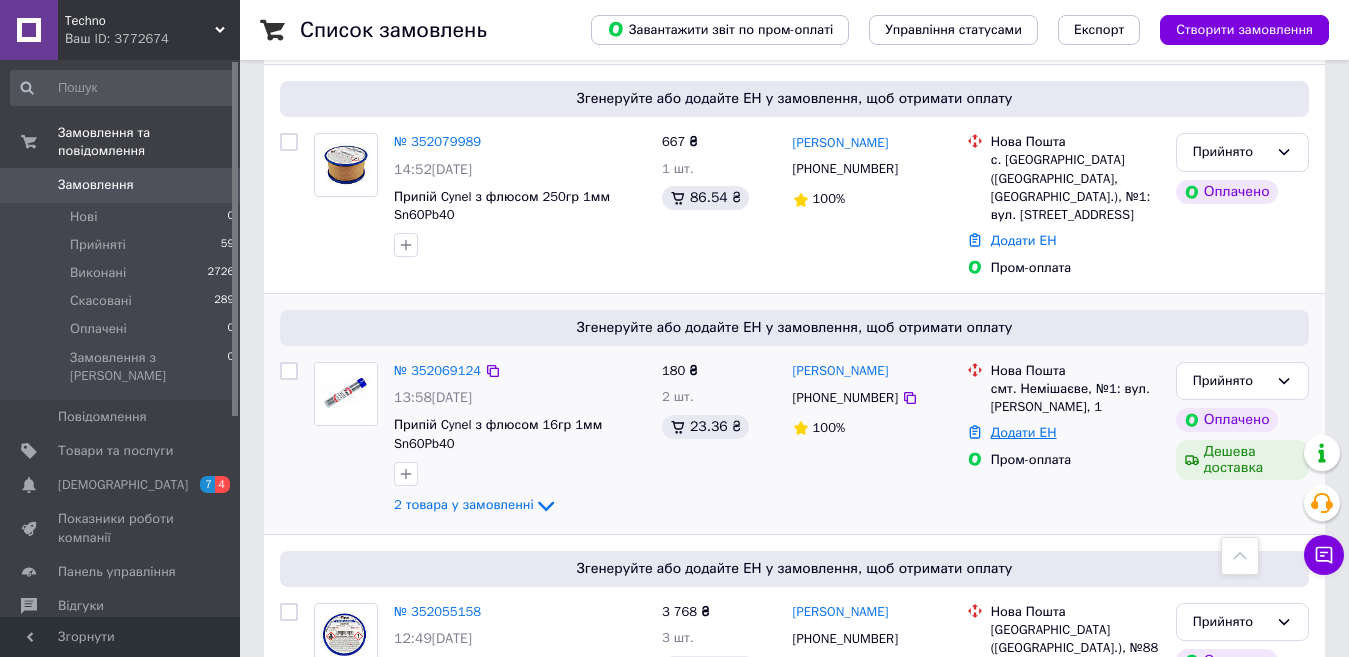 click on "Додати ЕН" at bounding box center [1024, 432] 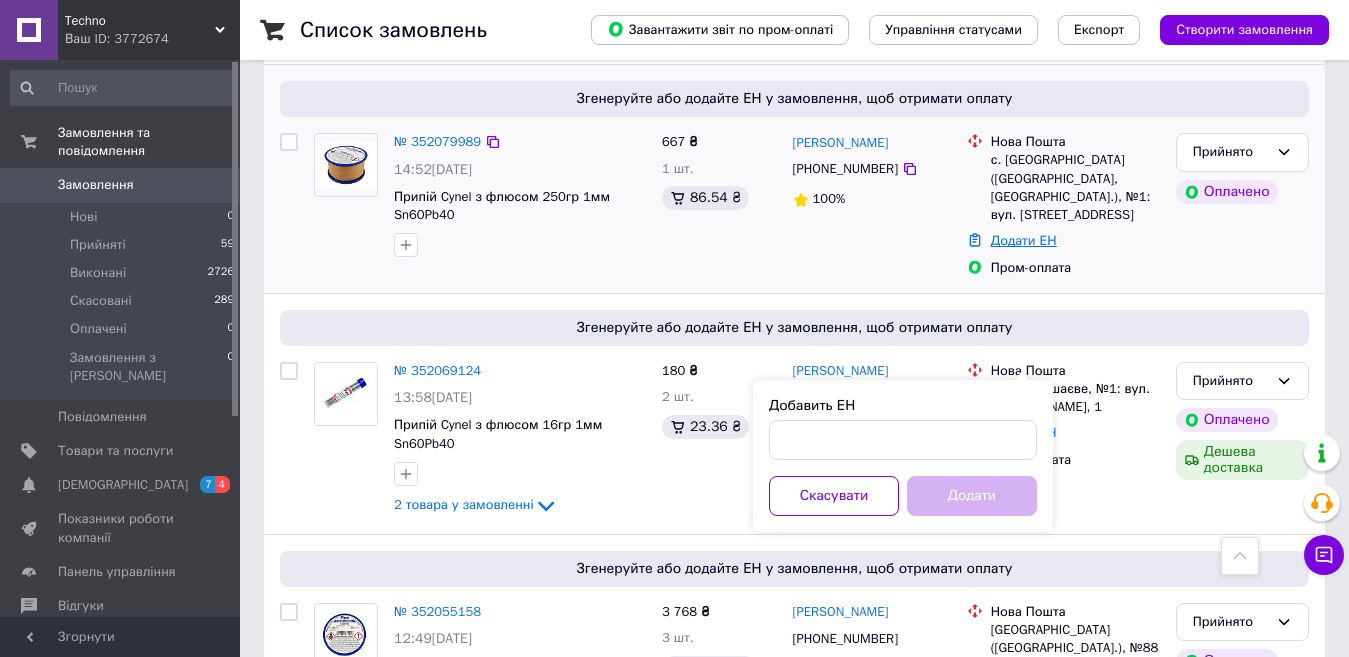 click on "Додати ЕН" at bounding box center (1024, 240) 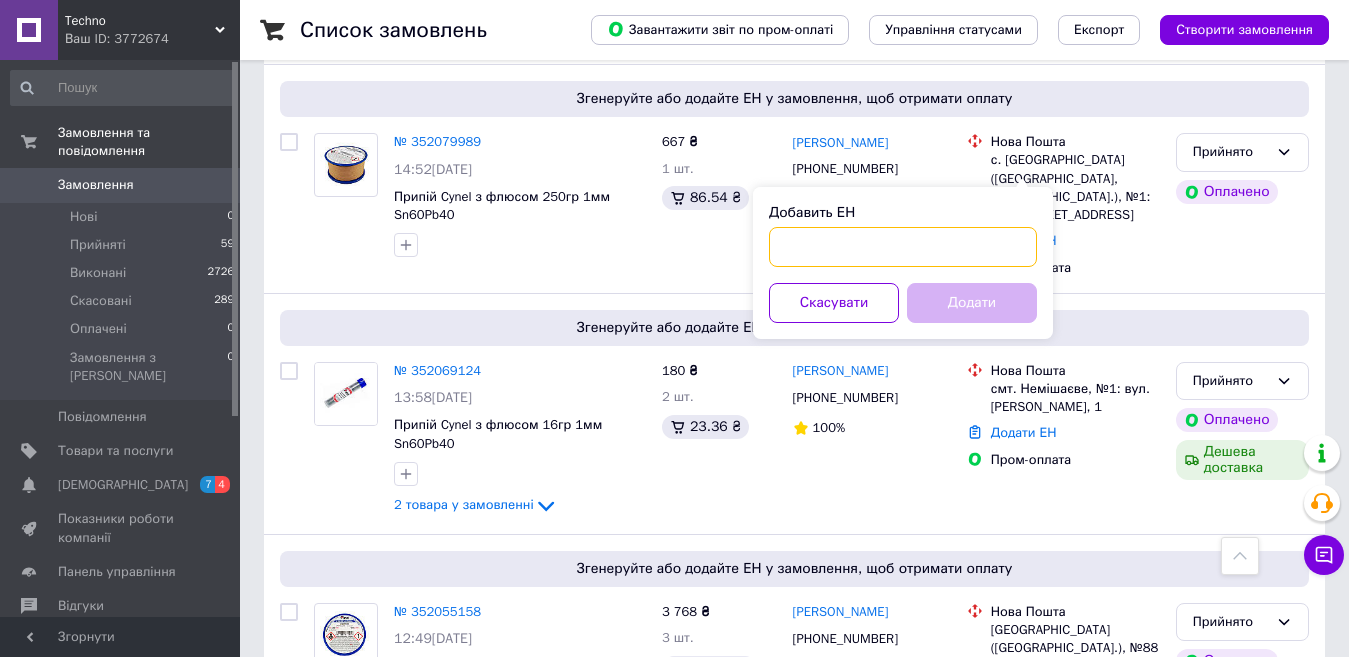 click on "Добавить ЕН" at bounding box center (903, 247) 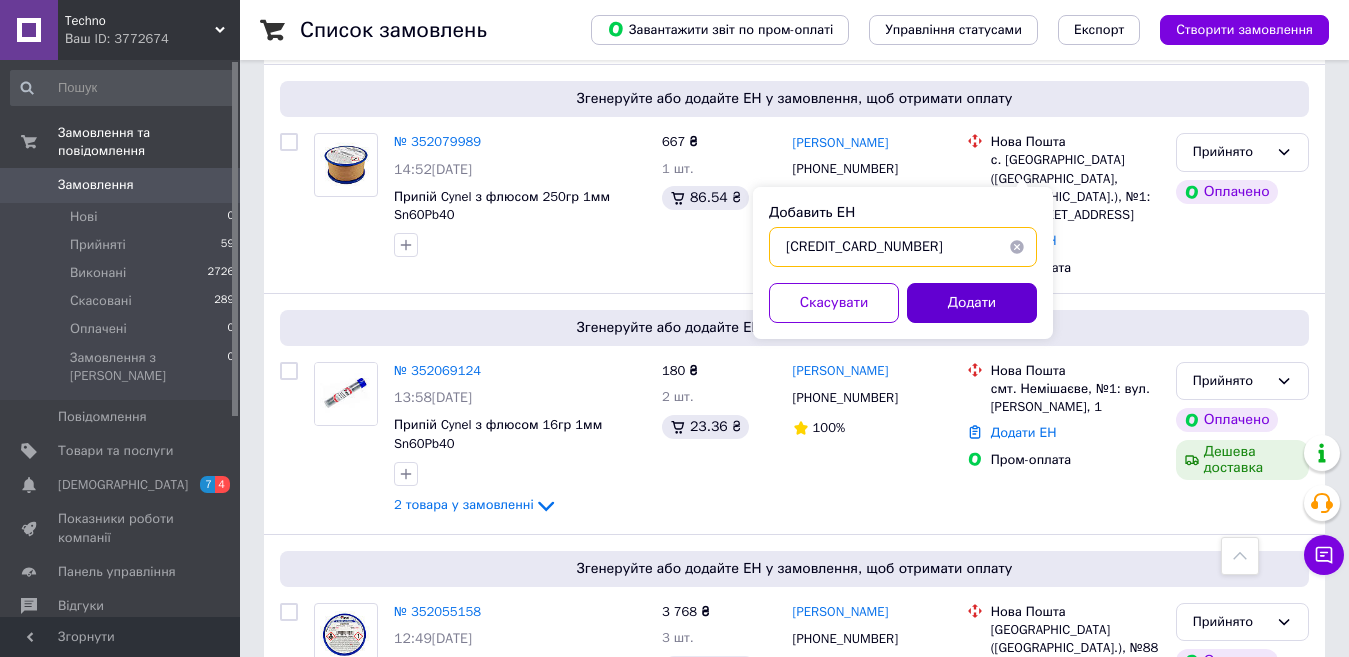 type on "59001412398651" 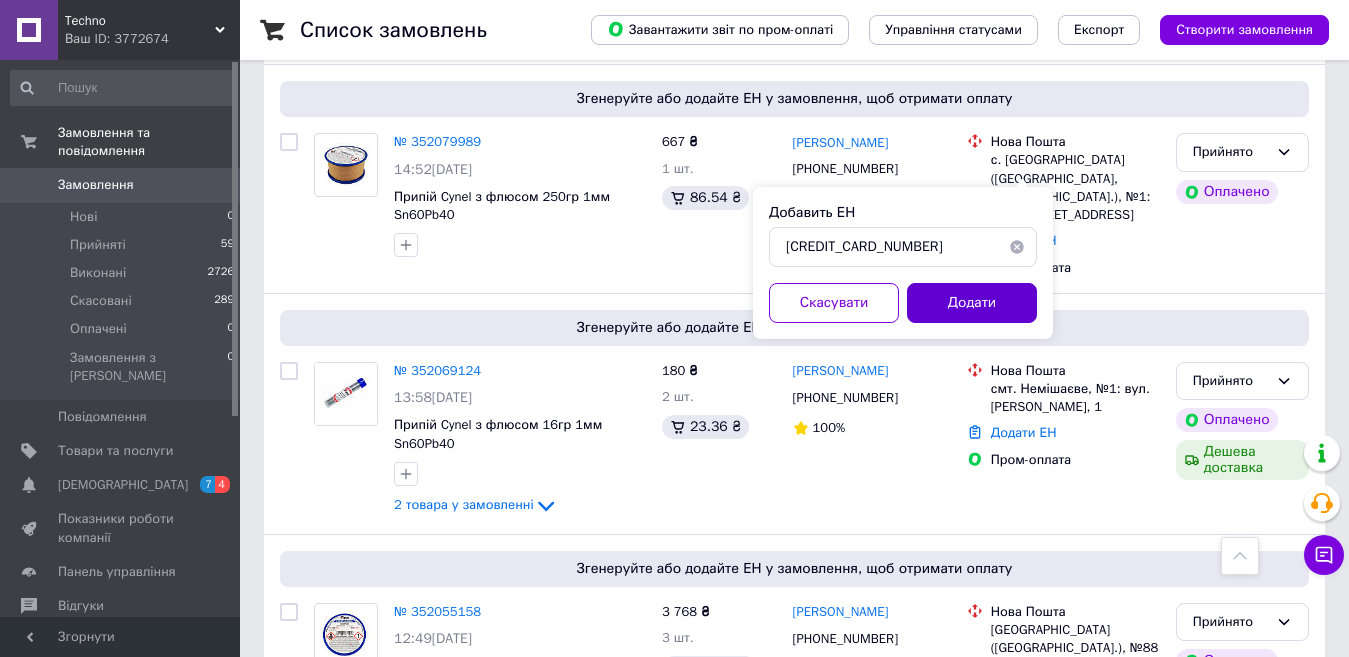 click on "Додати" at bounding box center [972, 303] 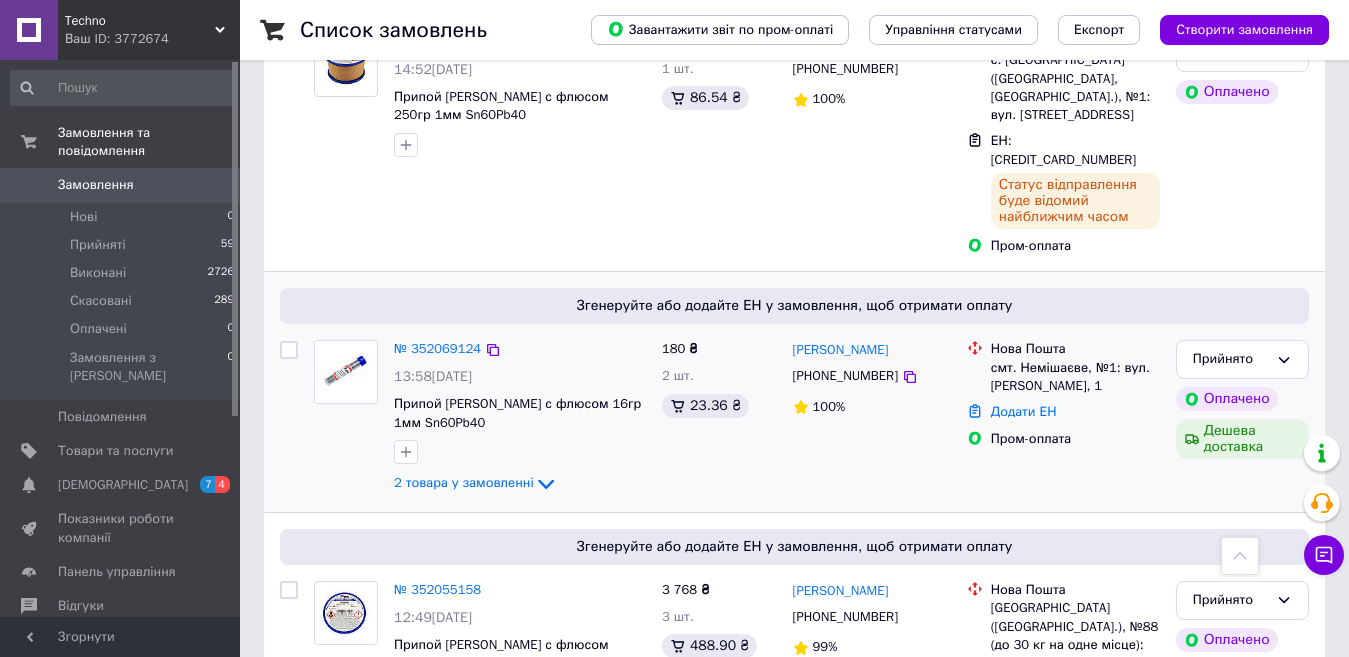 scroll, scrollTop: 2452, scrollLeft: 0, axis: vertical 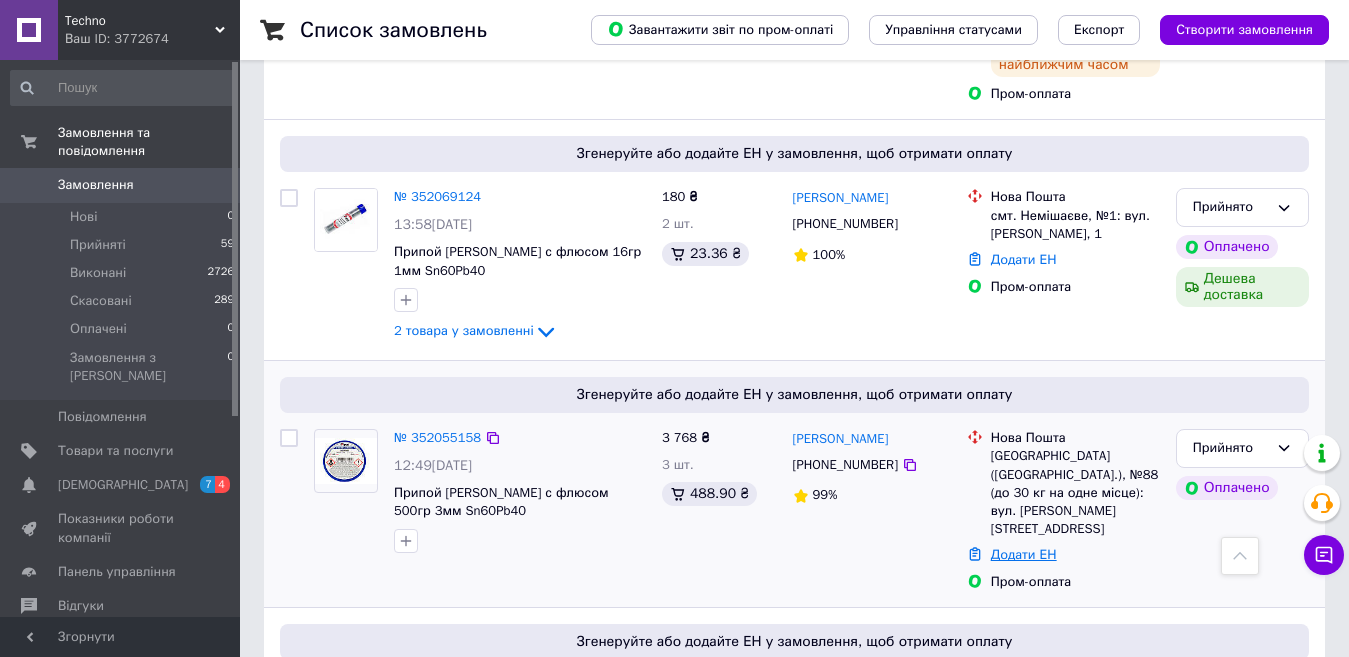 click on "Додати ЕН" at bounding box center (1024, 554) 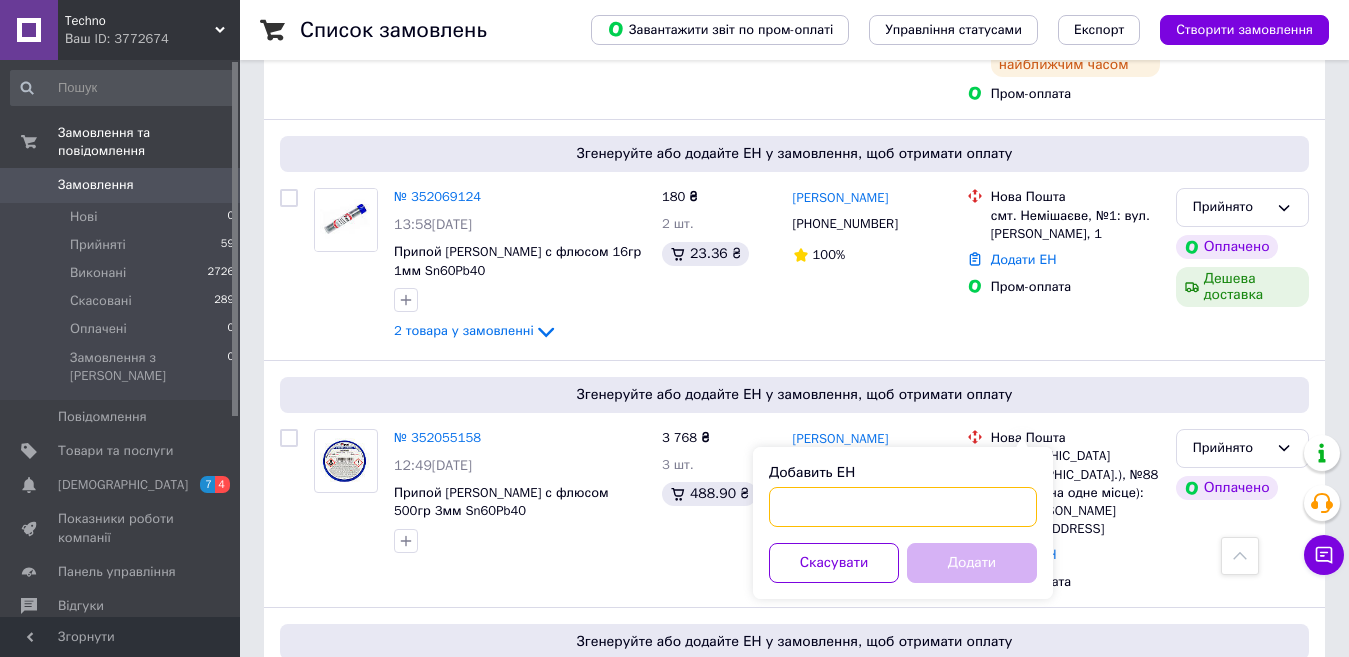 click on "Добавить ЕН" at bounding box center (903, 507) 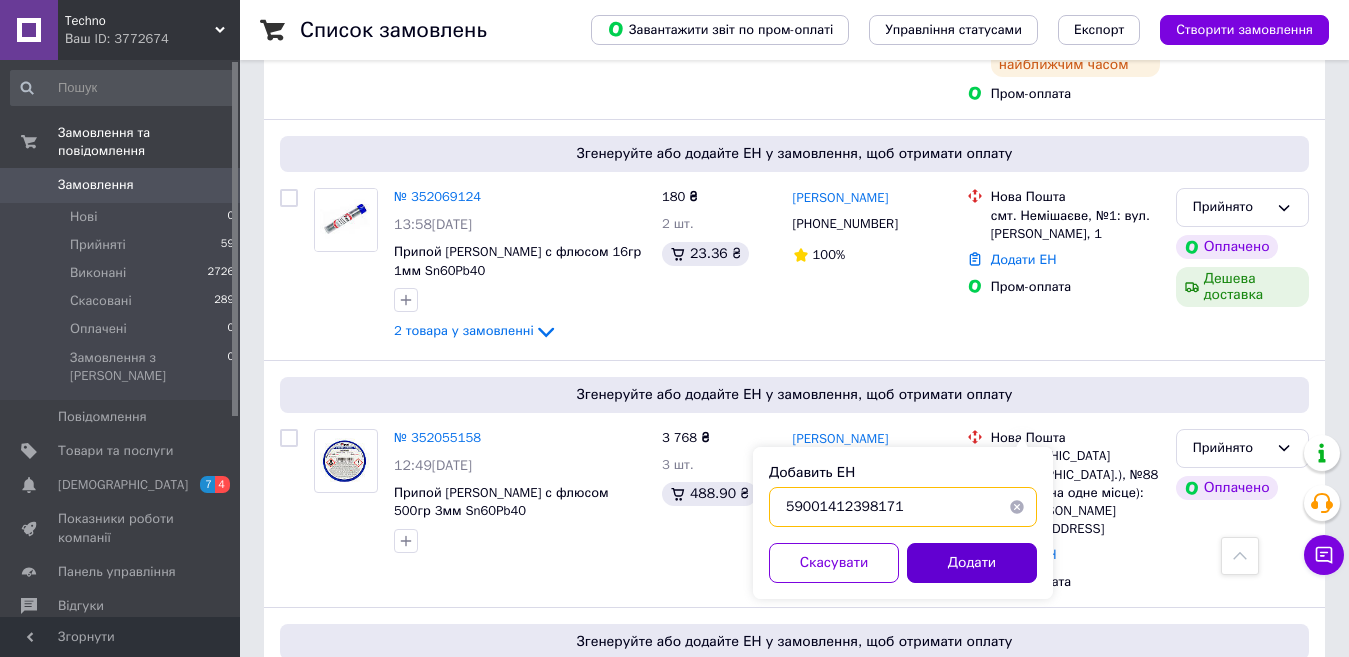 type on "59001412398171" 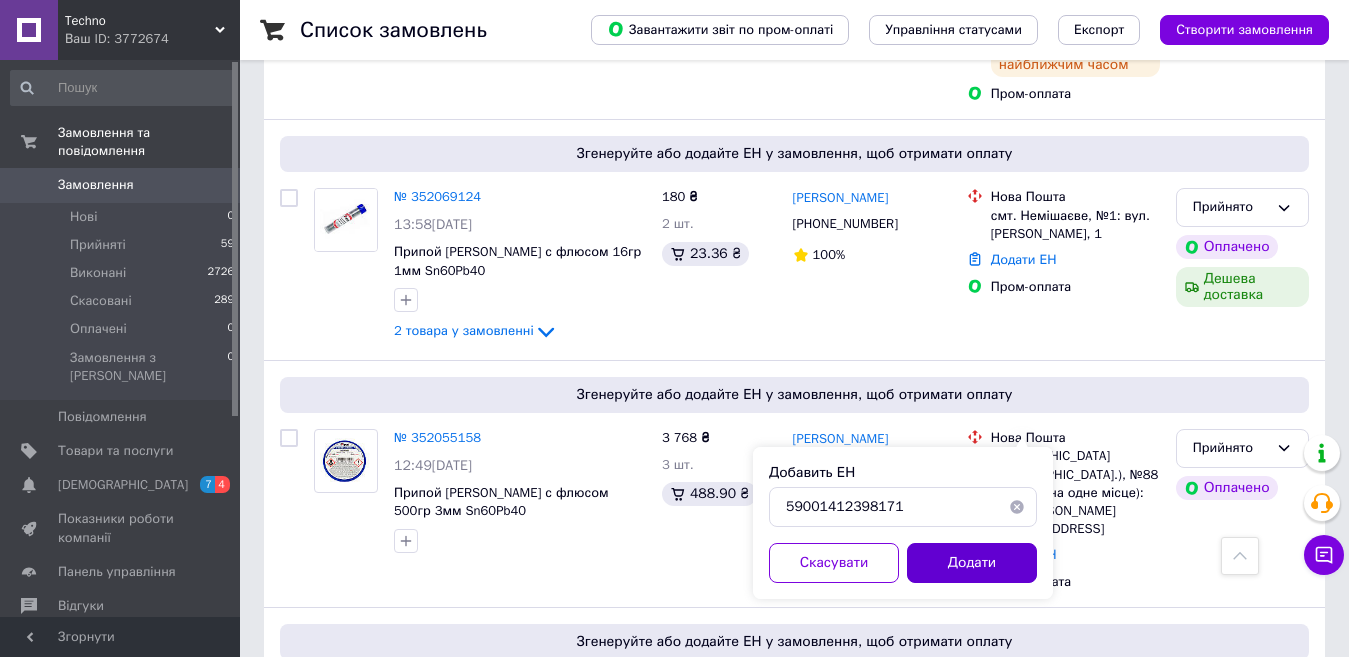 click on "Додати" at bounding box center (972, 563) 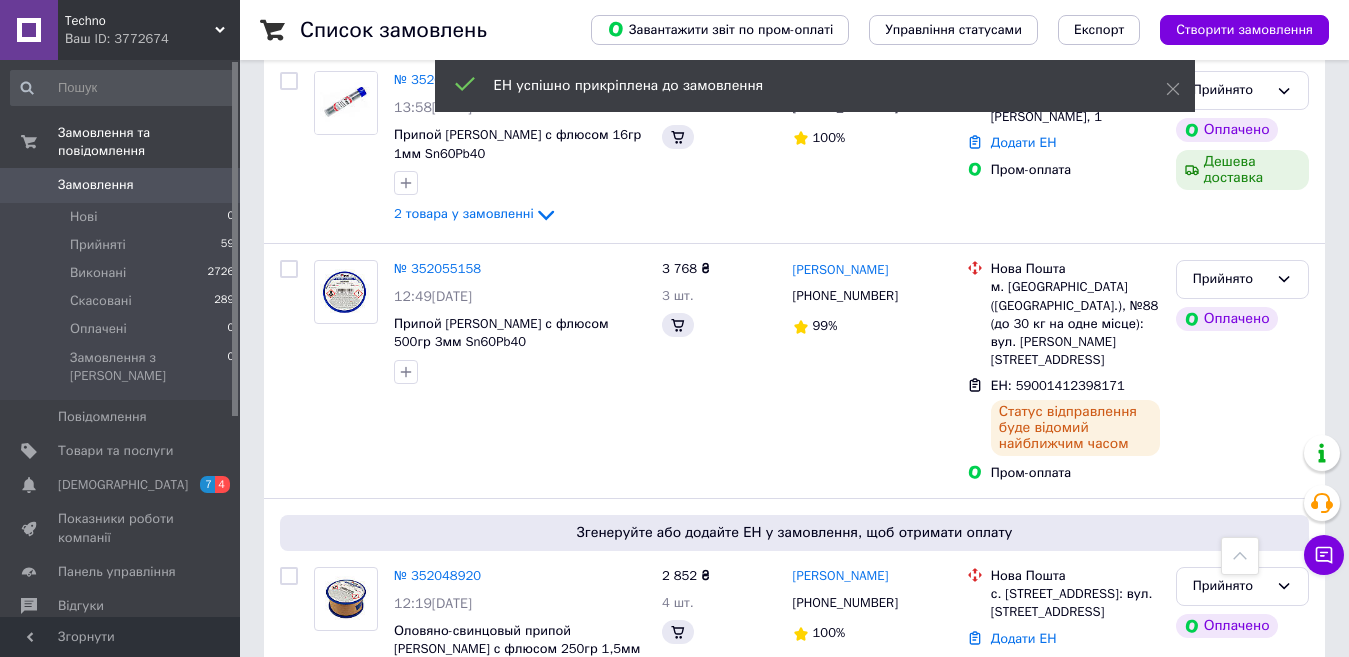 scroll, scrollTop: 2600, scrollLeft: 0, axis: vertical 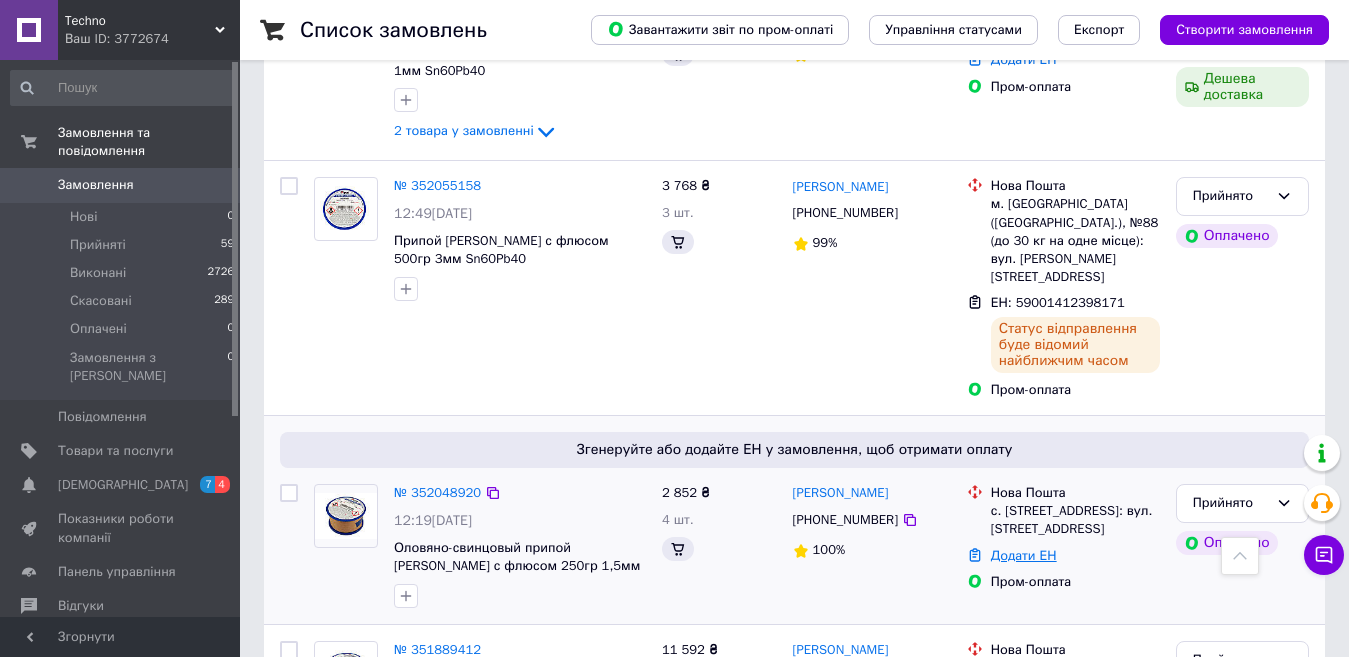 click on "Додати ЕН" at bounding box center (1024, 555) 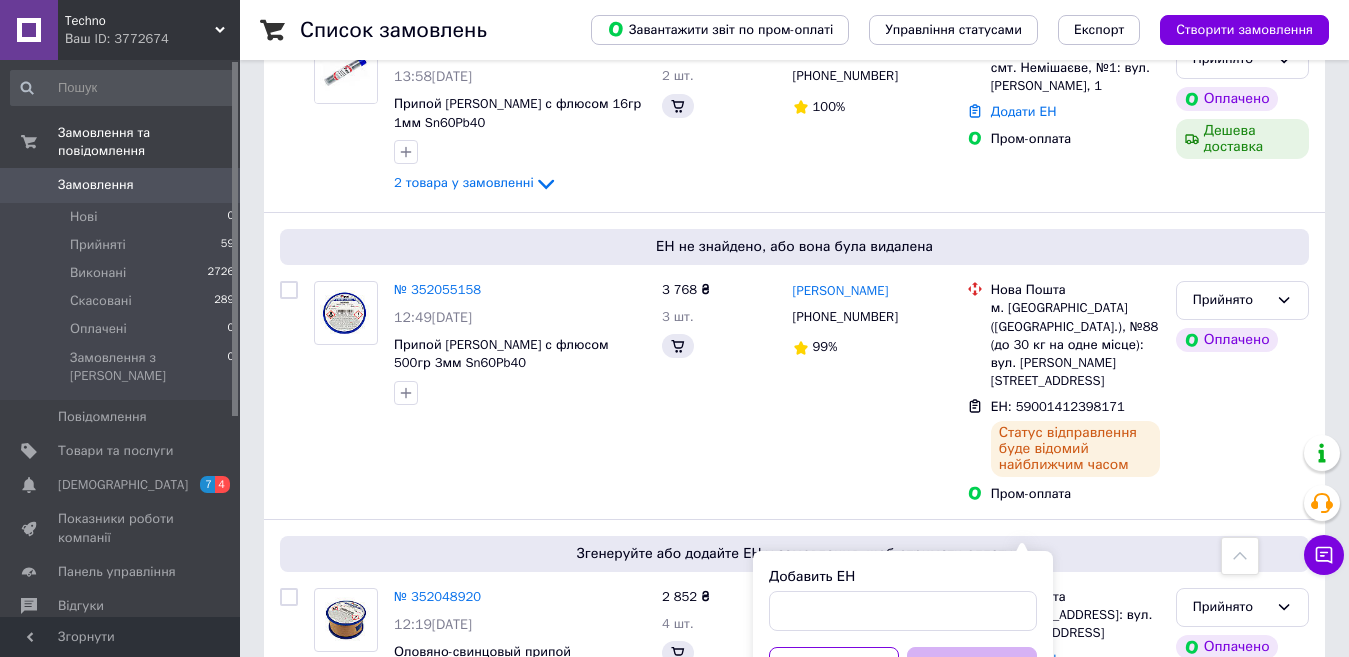 scroll, scrollTop: 2652, scrollLeft: 0, axis: vertical 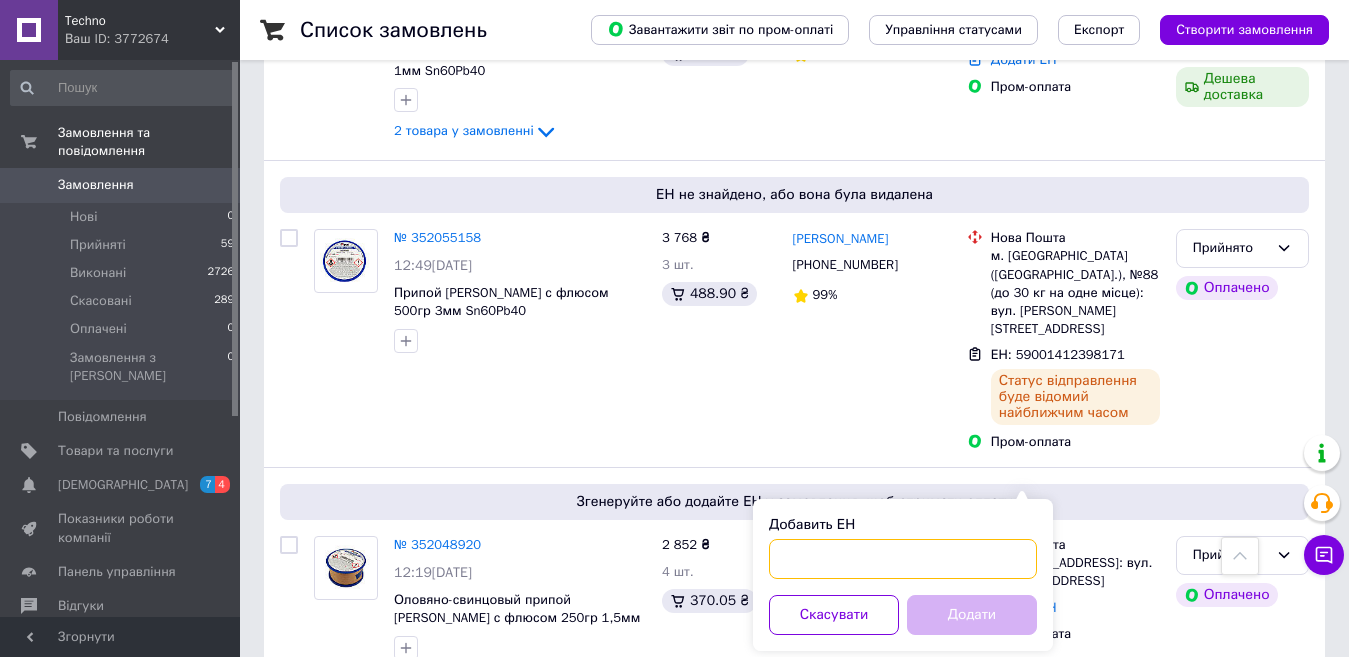 click on "Добавить ЕН" at bounding box center (903, 559) 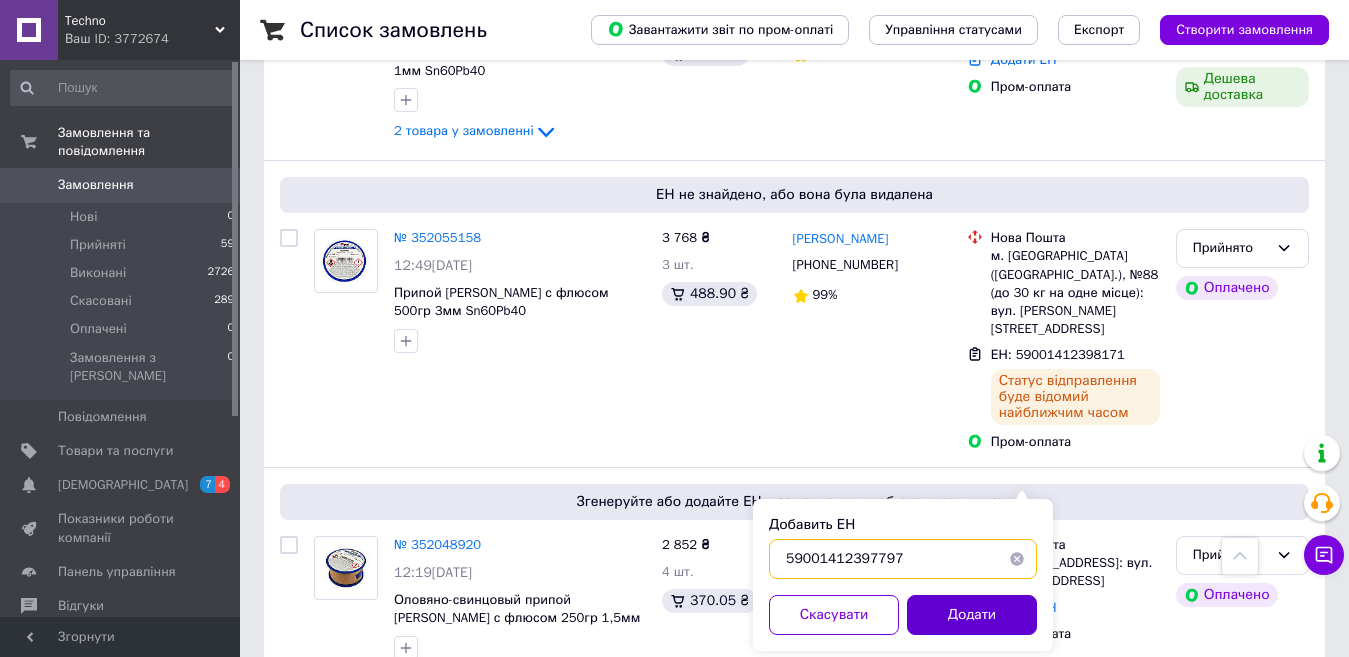 type on "59001412397797" 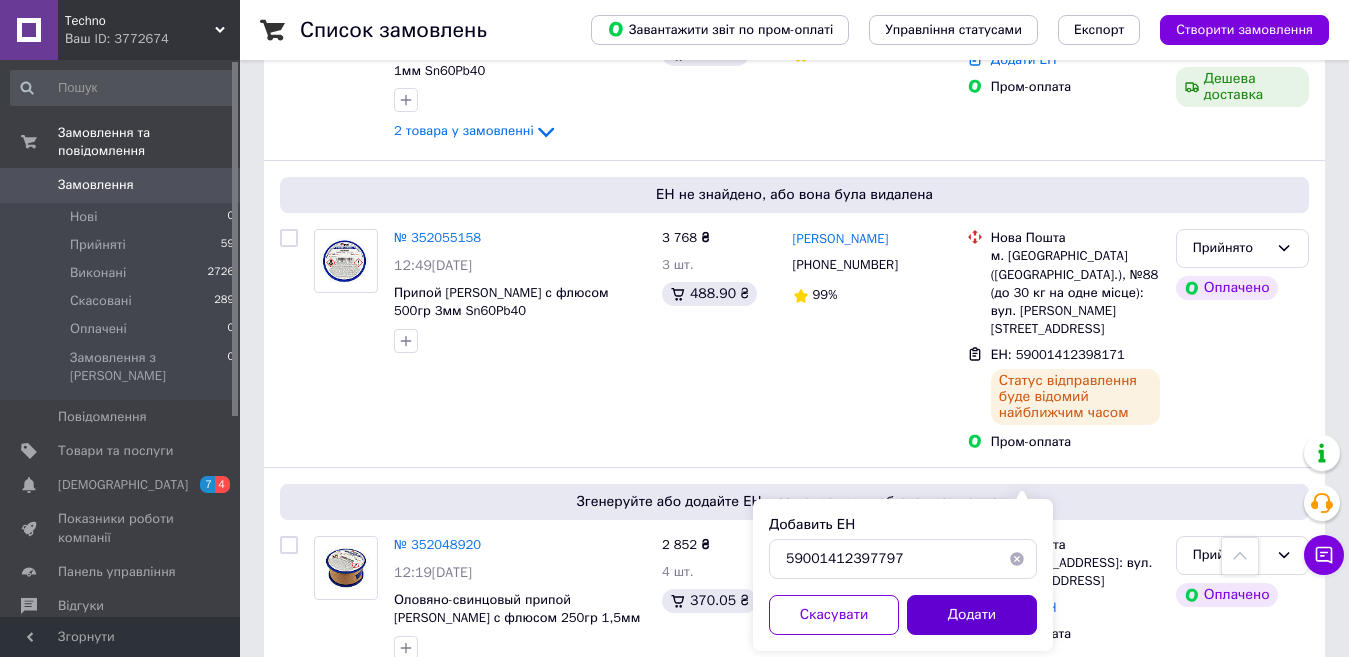 click on "Додати" at bounding box center (972, 615) 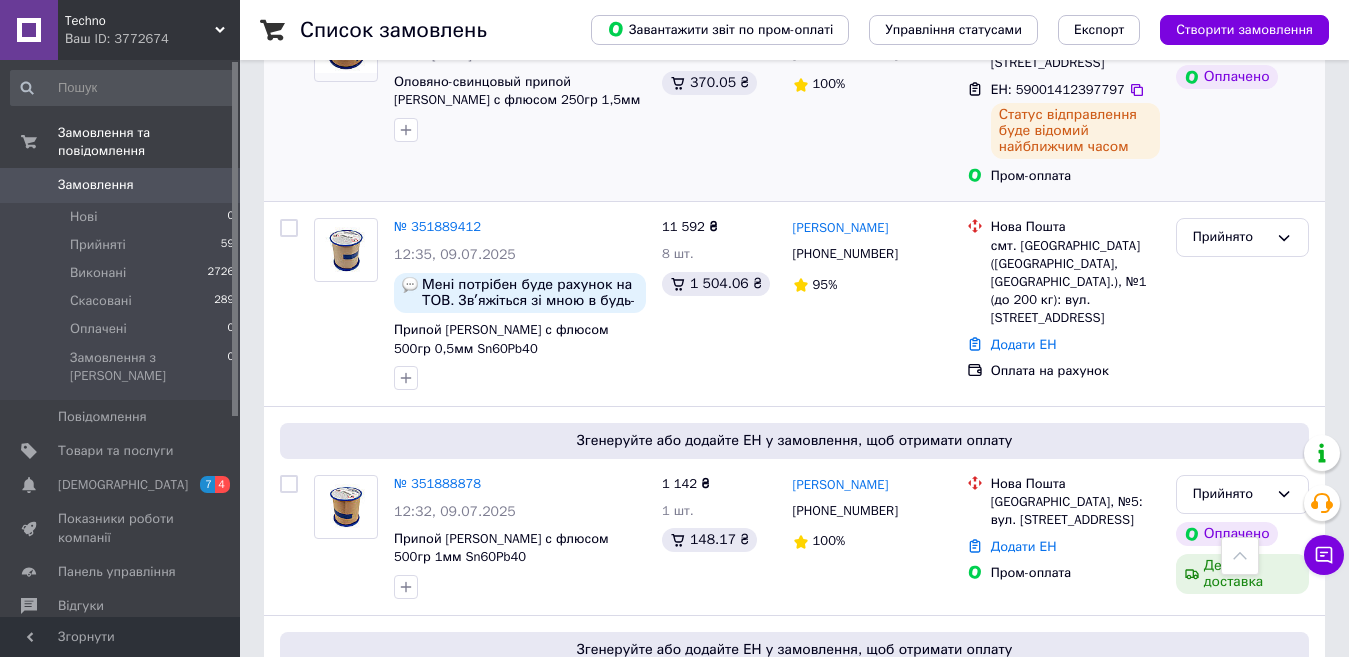 scroll, scrollTop: 3204, scrollLeft: 0, axis: vertical 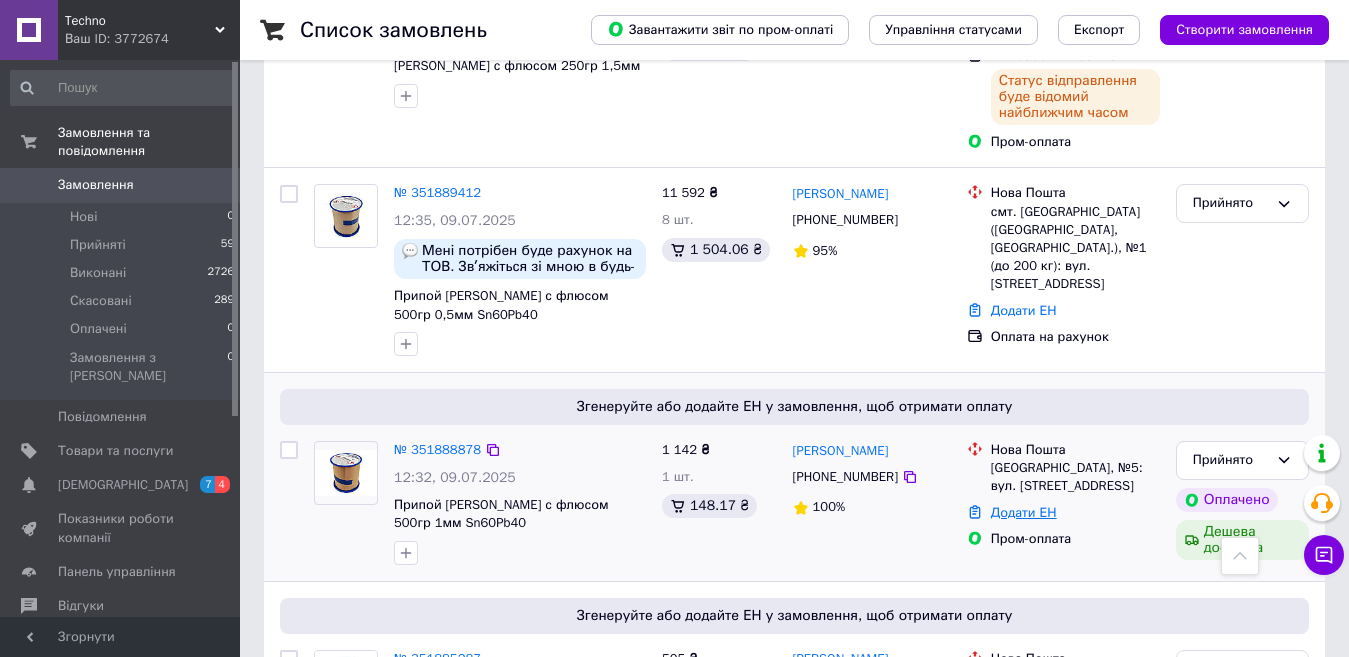 click on "Додати ЕН" at bounding box center [1024, 512] 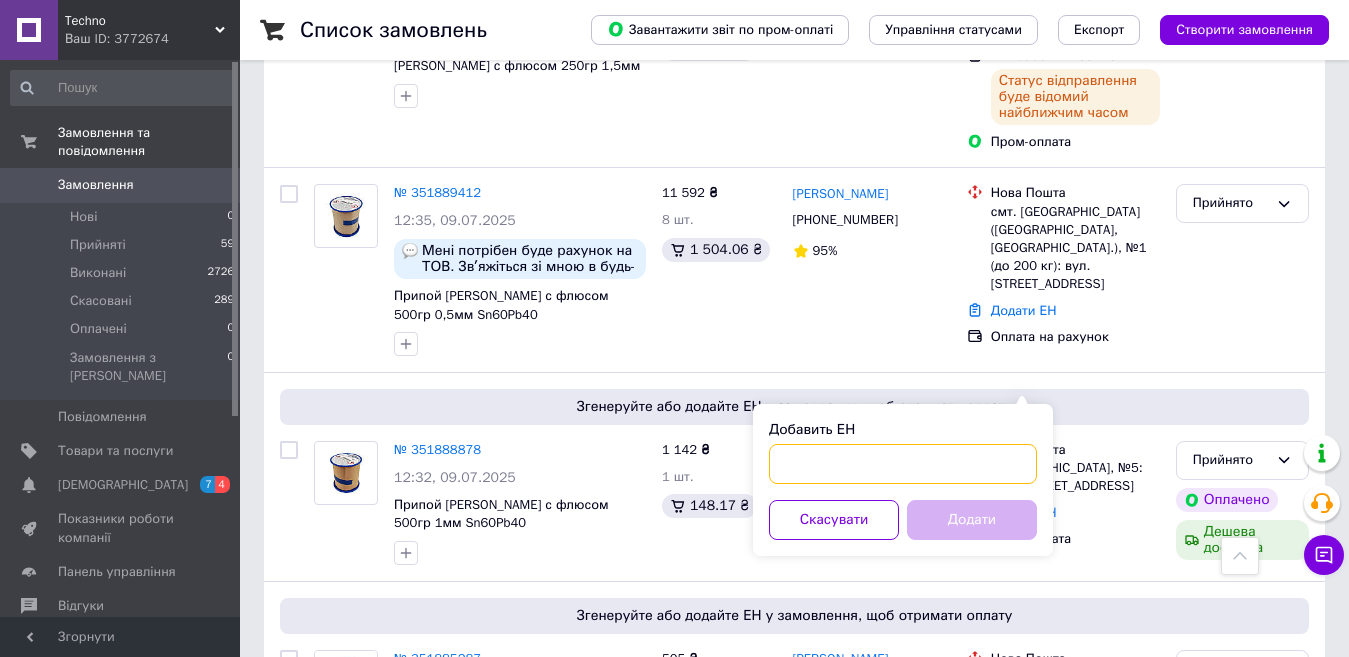 click on "Добавить ЕН" at bounding box center (903, 464) 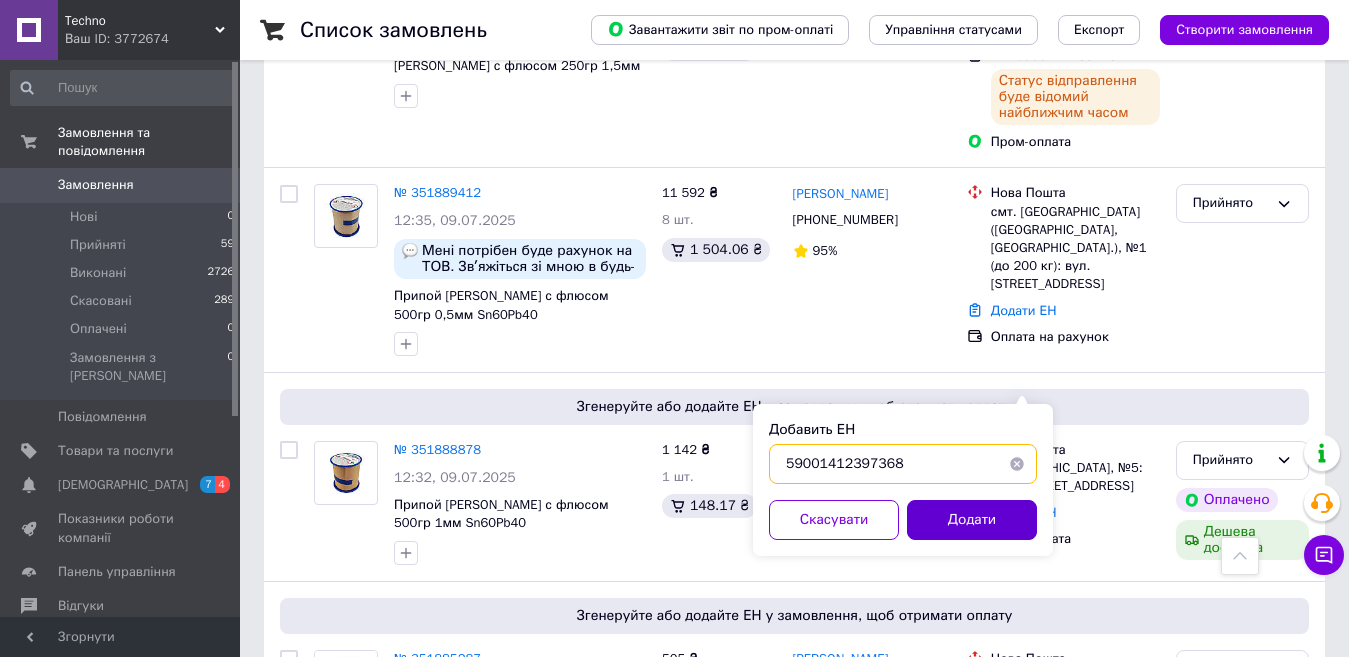 type on "59001412397368" 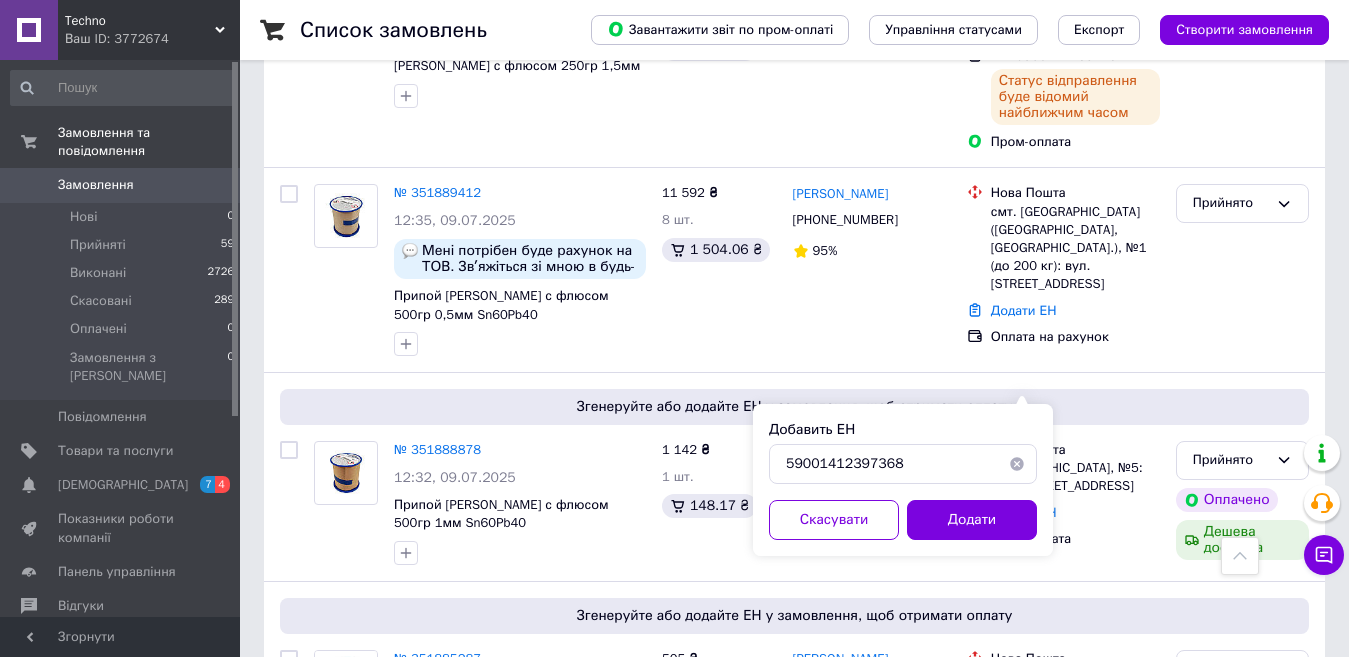 click on "Додати" at bounding box center (972, 520) 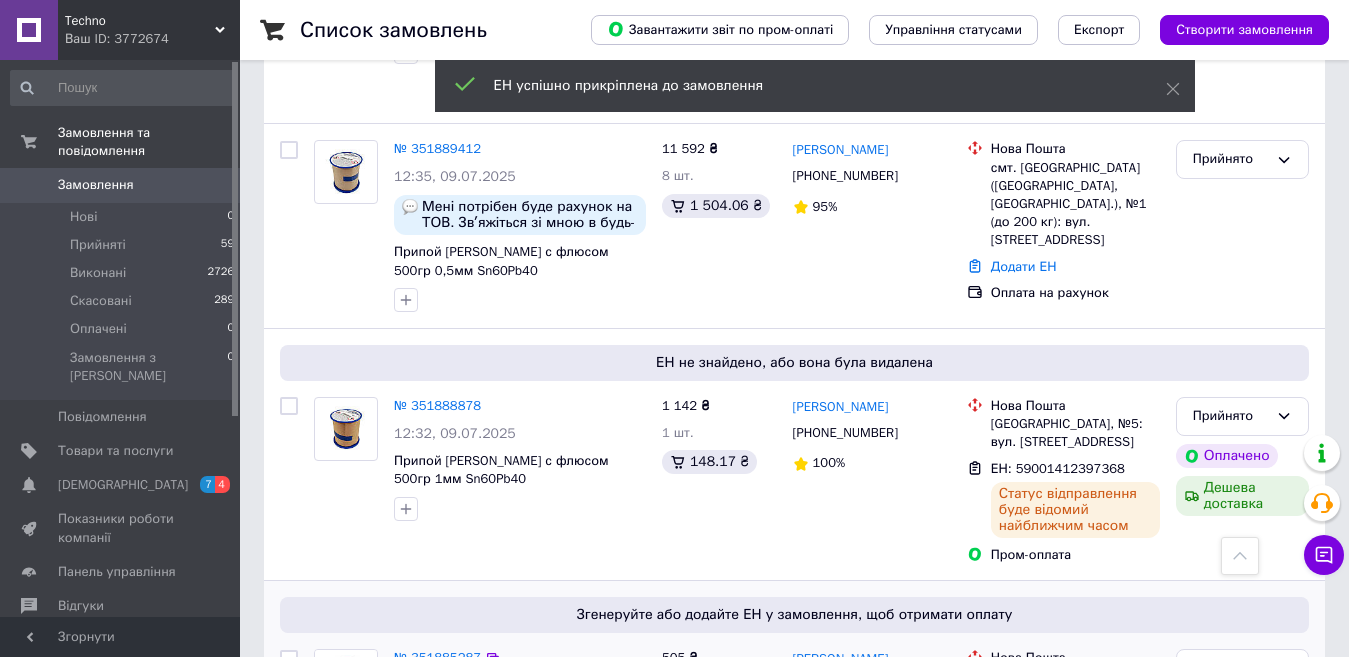 scroll, scrollTop: 3404, scrollLeft: 0, axis: vertical 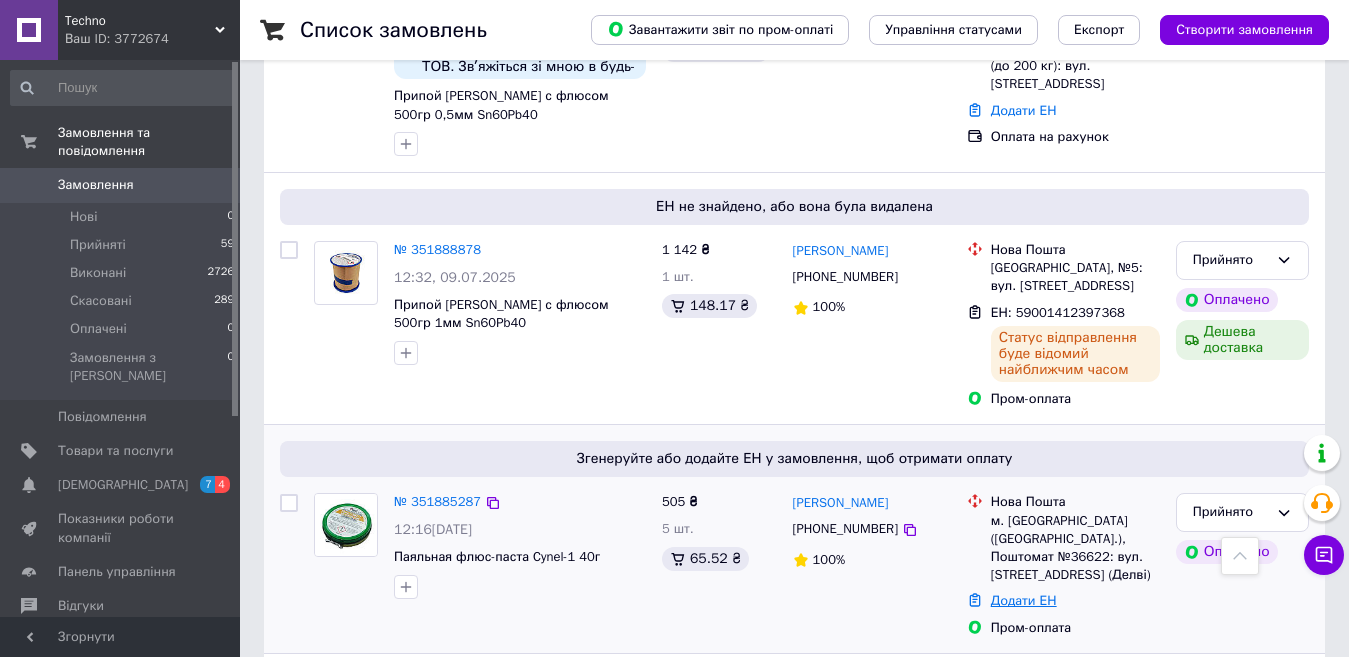 click on "Додати ЕН" at bounding box center (1024, 600) 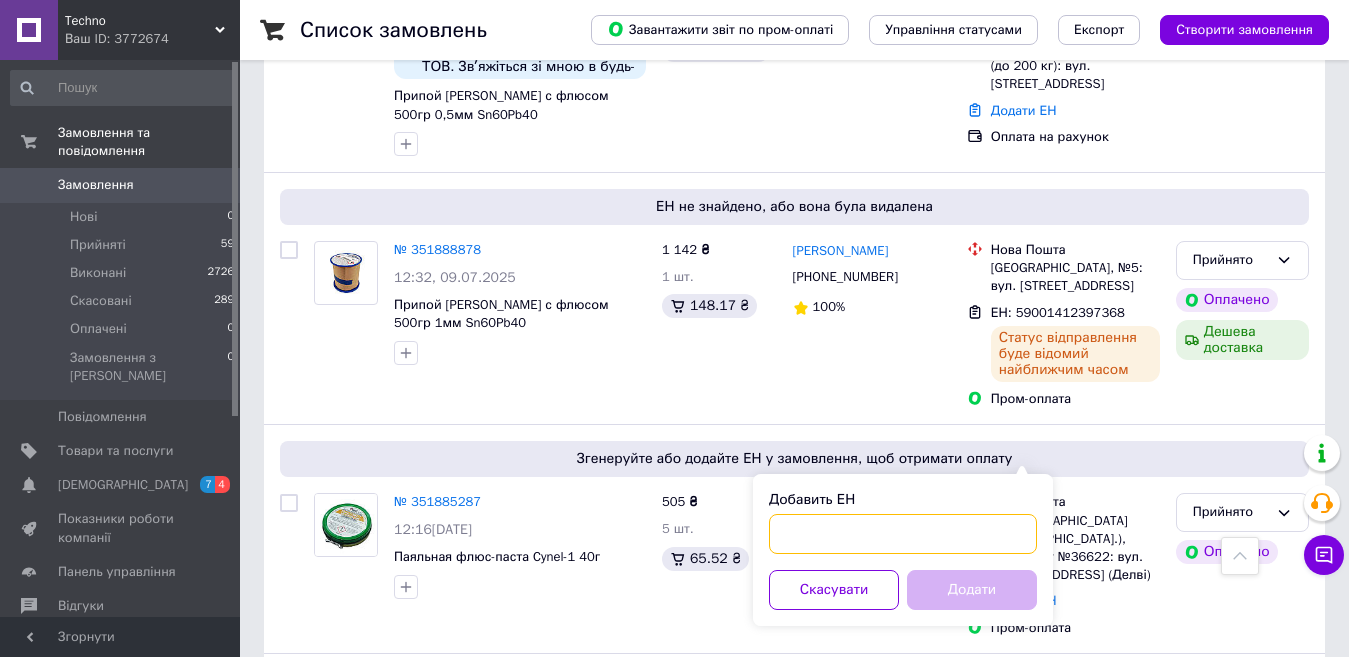 click on "Добавить ЕН" at bounding box center (903, 534) 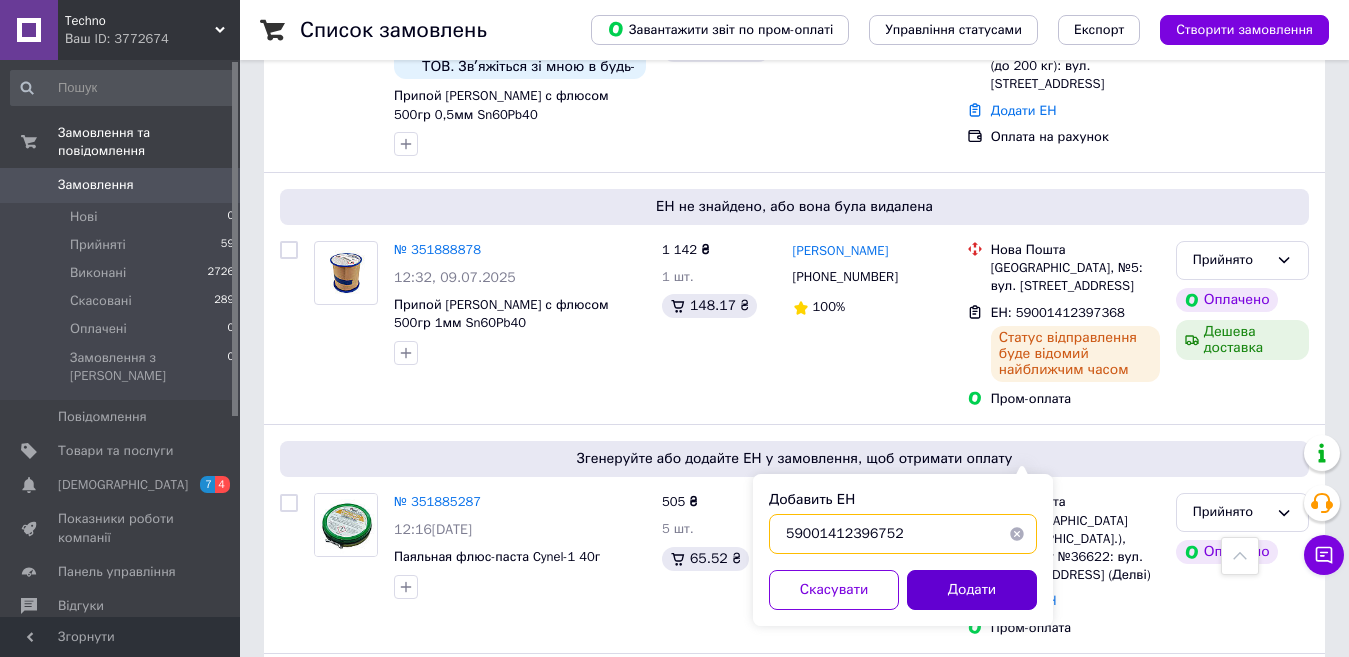 type on "59001412396752" 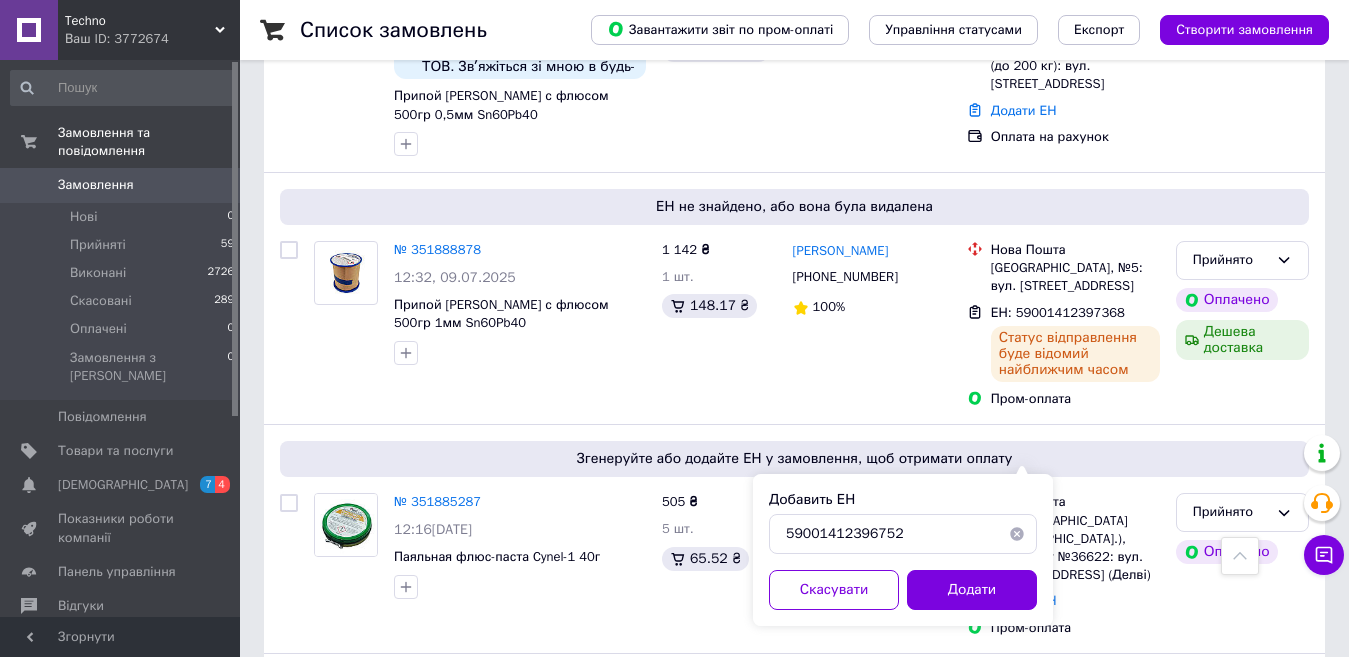 click on "Додати" at bounding box center (972, 590) 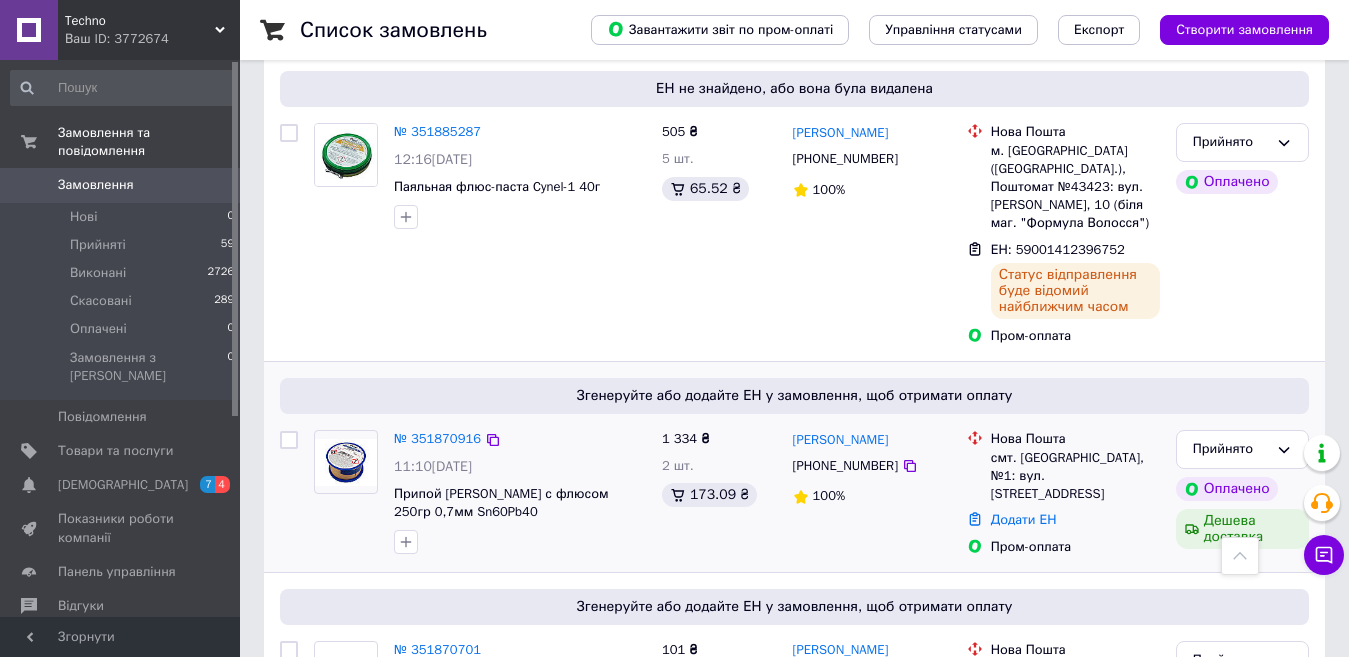 scroll, scrollTop: 3804, scrollLeft: 0, axis: vertical 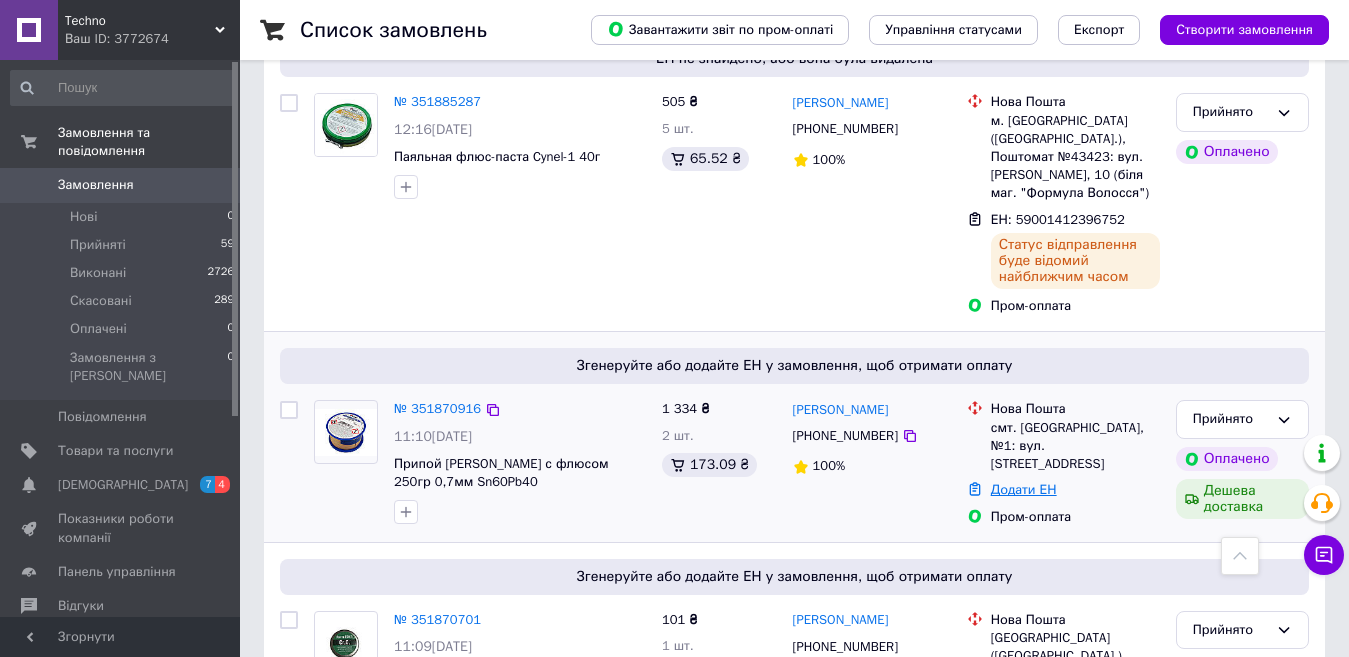 click on "Додати ЕН" at bounding box center (1024, 489) 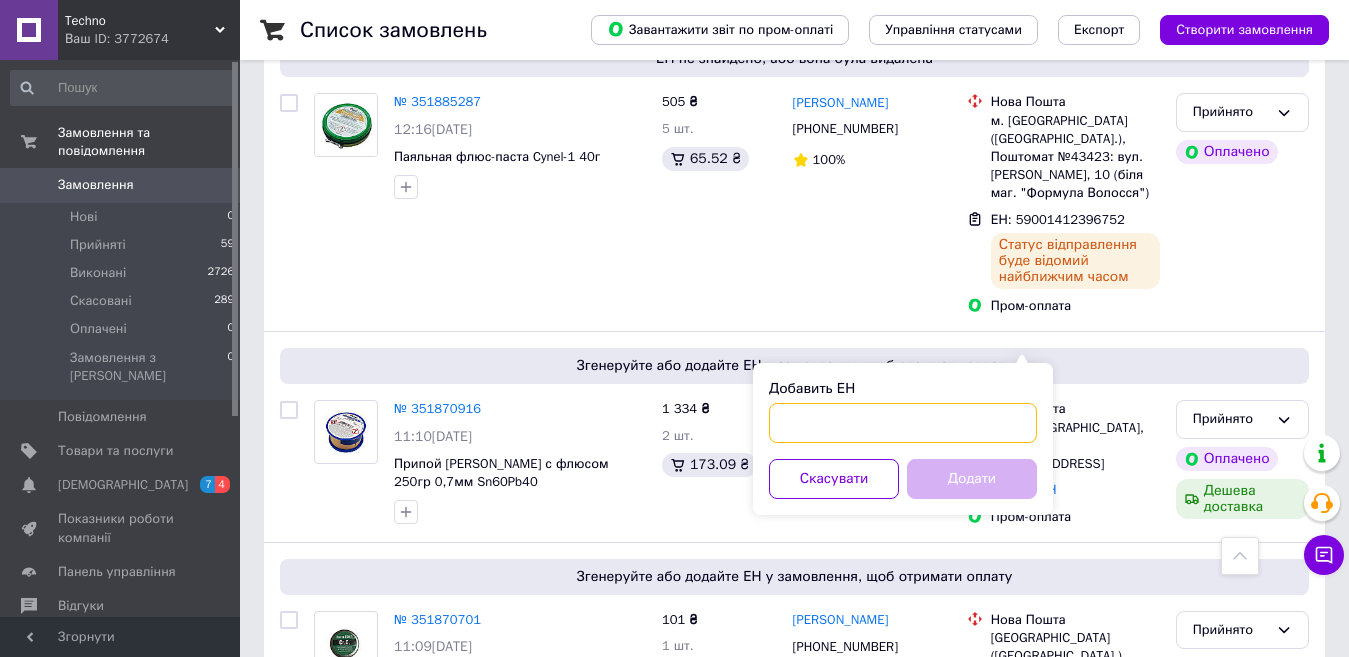 click on "Добавить ЕН" at bounding box center [903, 423] 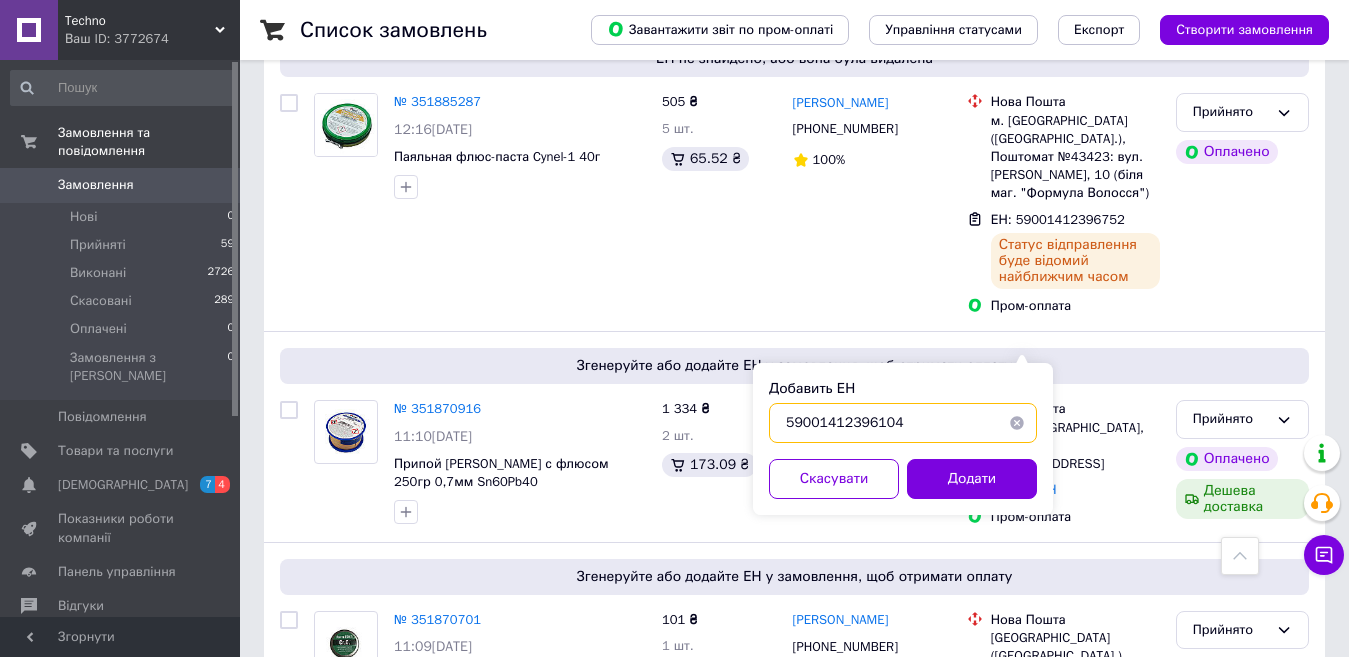 type on "59001412396104" 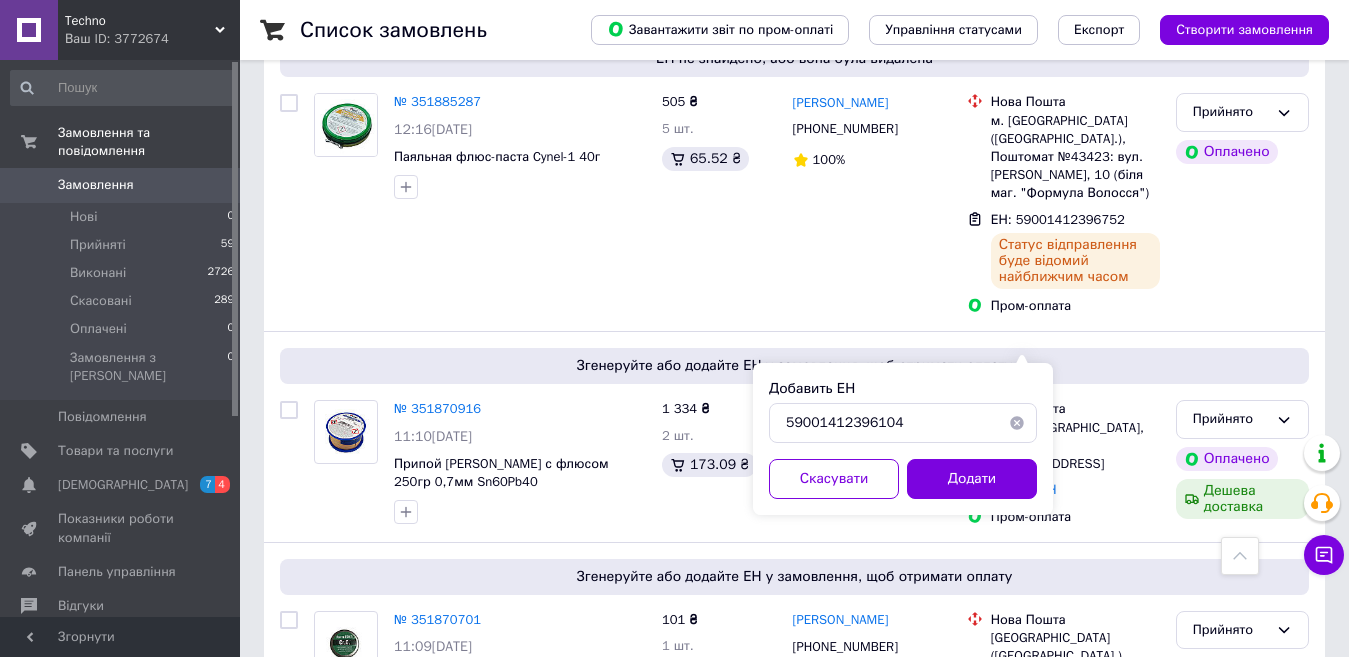 click on "Додати" at bounding box center [972, 479] 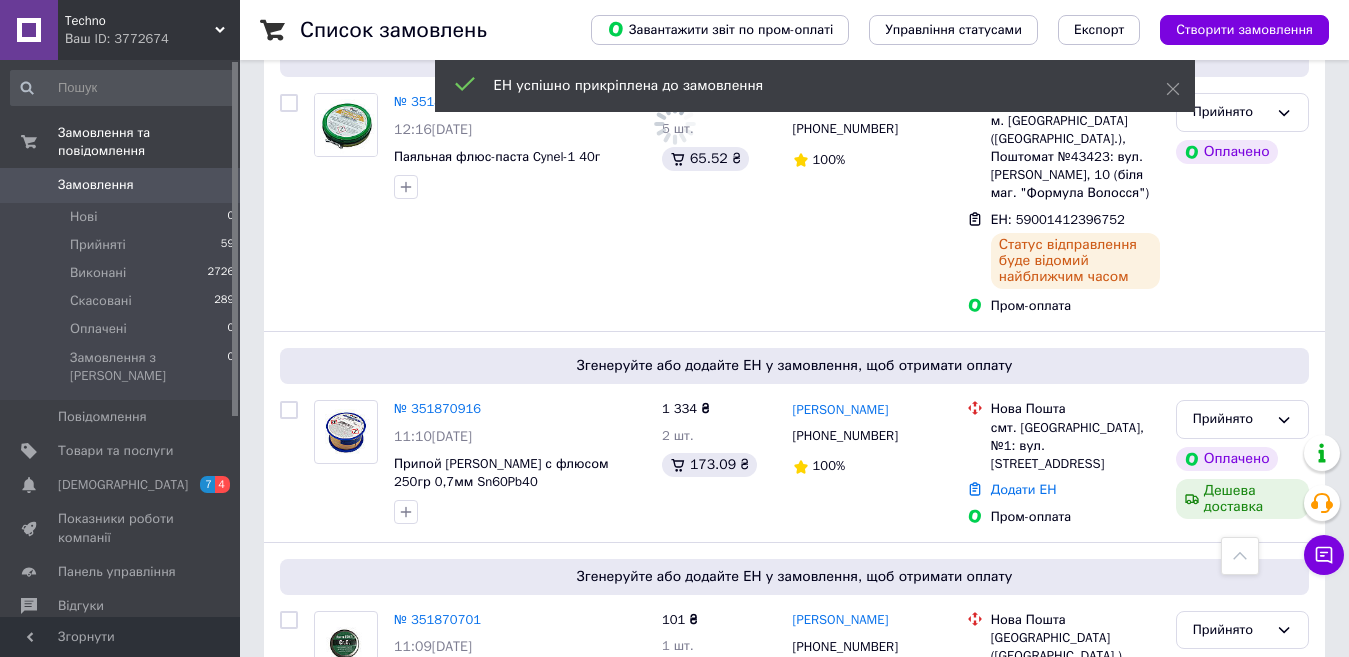 scroll, scrollTop: 3904, scrollLeft: 0, axis: vertical 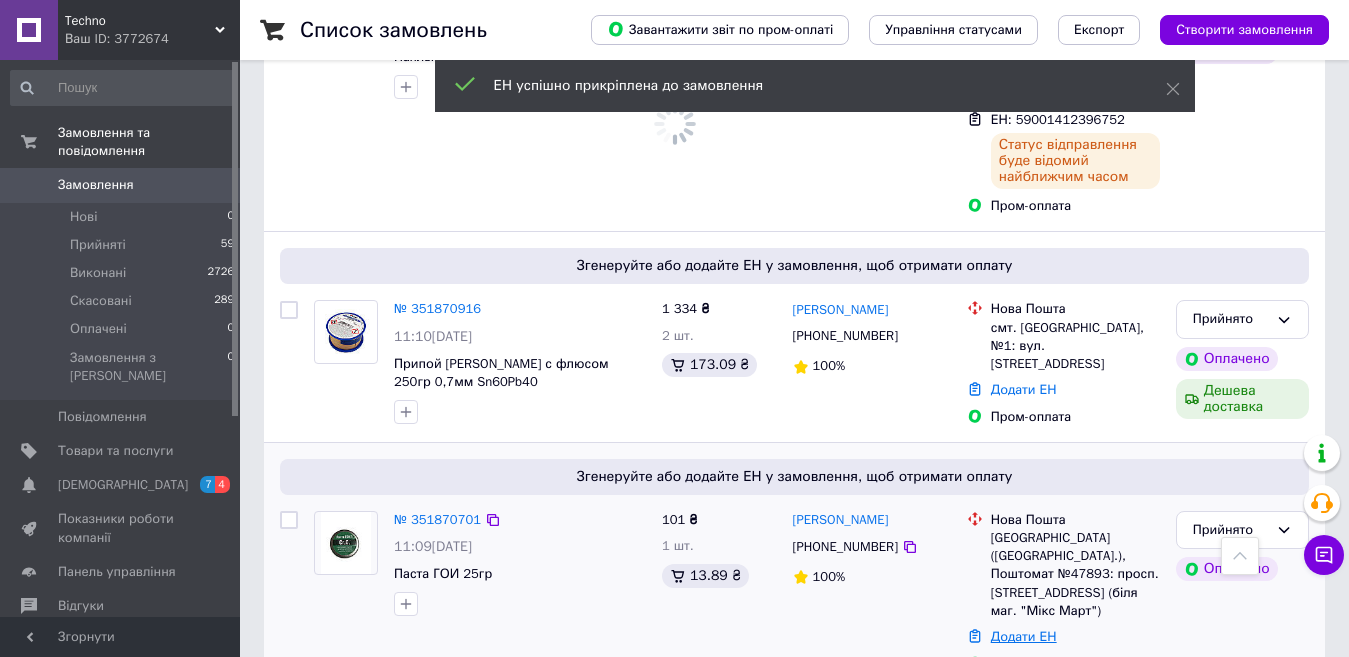 click on "Додати ЕН" at bounding box center (1024, 636) 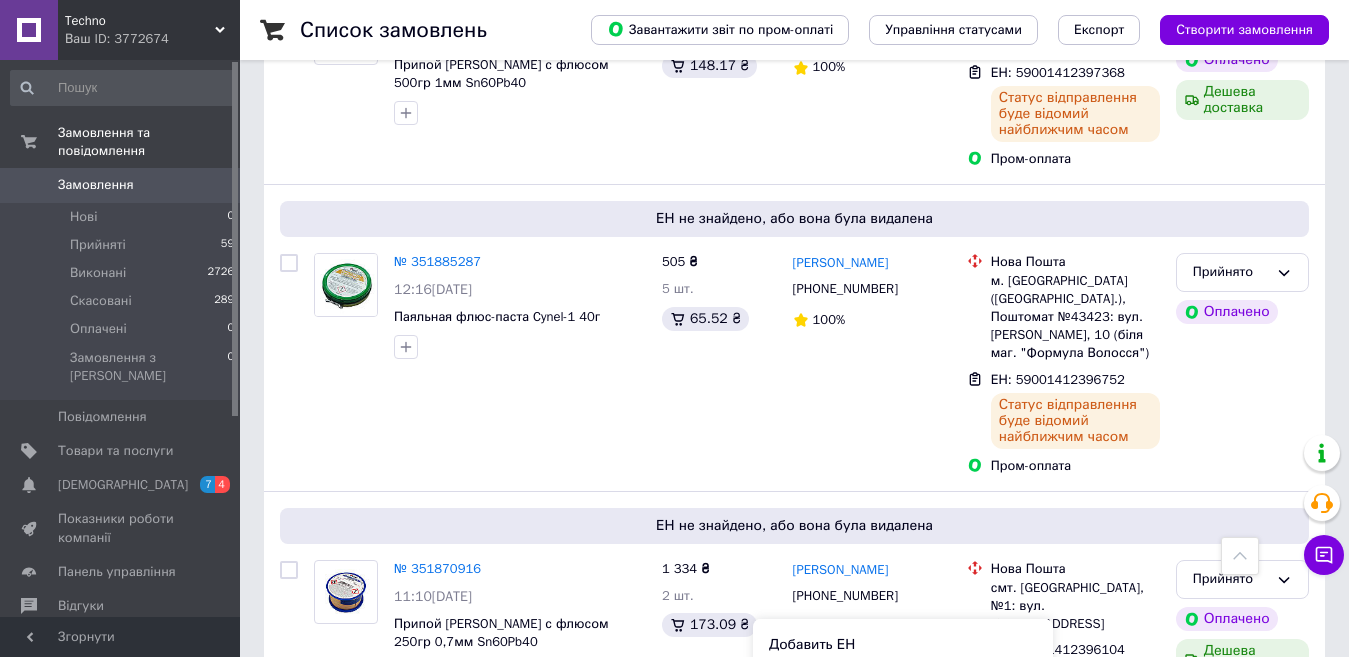 scroll, scrollTop: 3904, scrollLeft: 0, axis: vertical 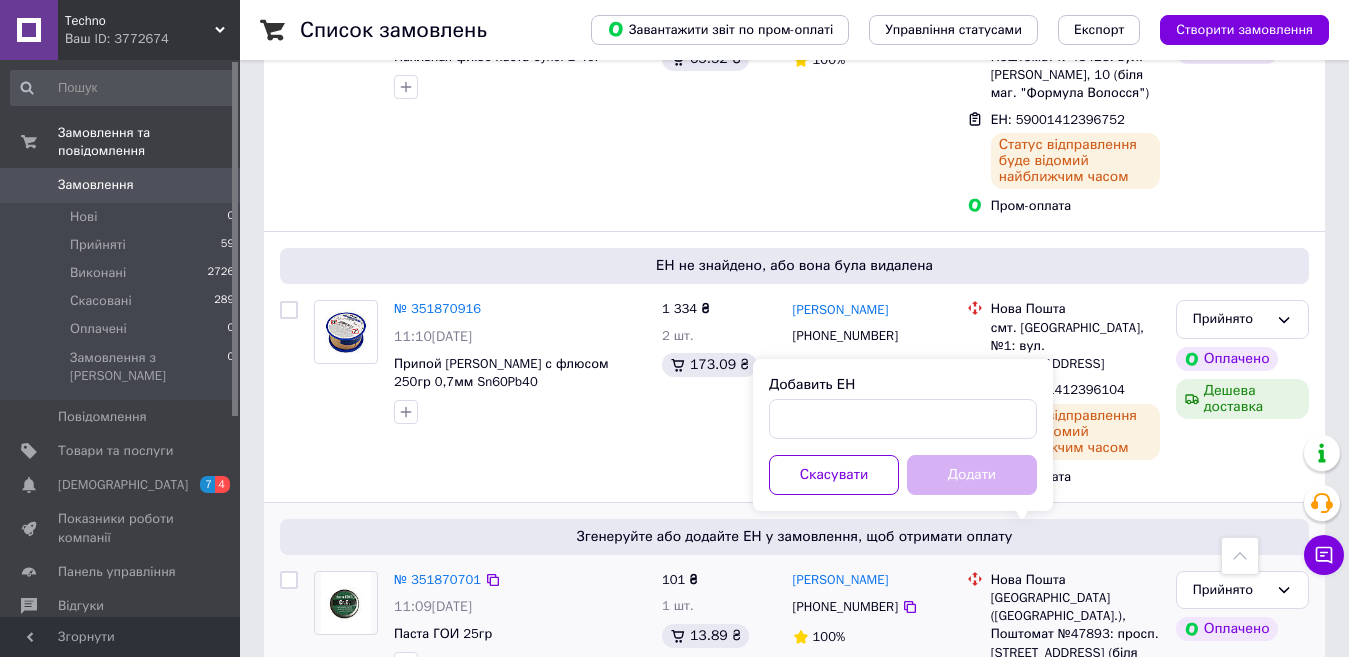 click on "Нова Пошта Київ (Київська обл.), Поштомат №47893: просп. Оболонський, 12 (біля маг. "Мікс Март") Додати ЕН Пром-оплата" at bounding box center (1063, 652) 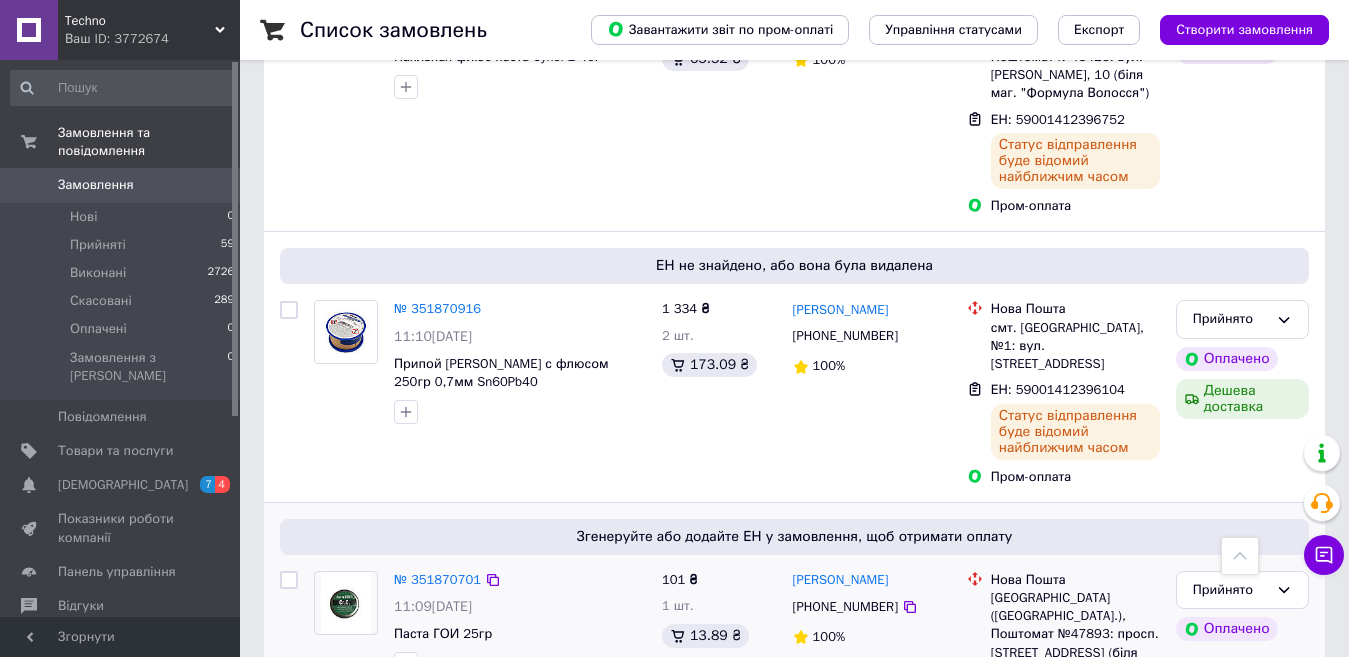 click on "Додати ЕН" at bounding box center (1024, 696) 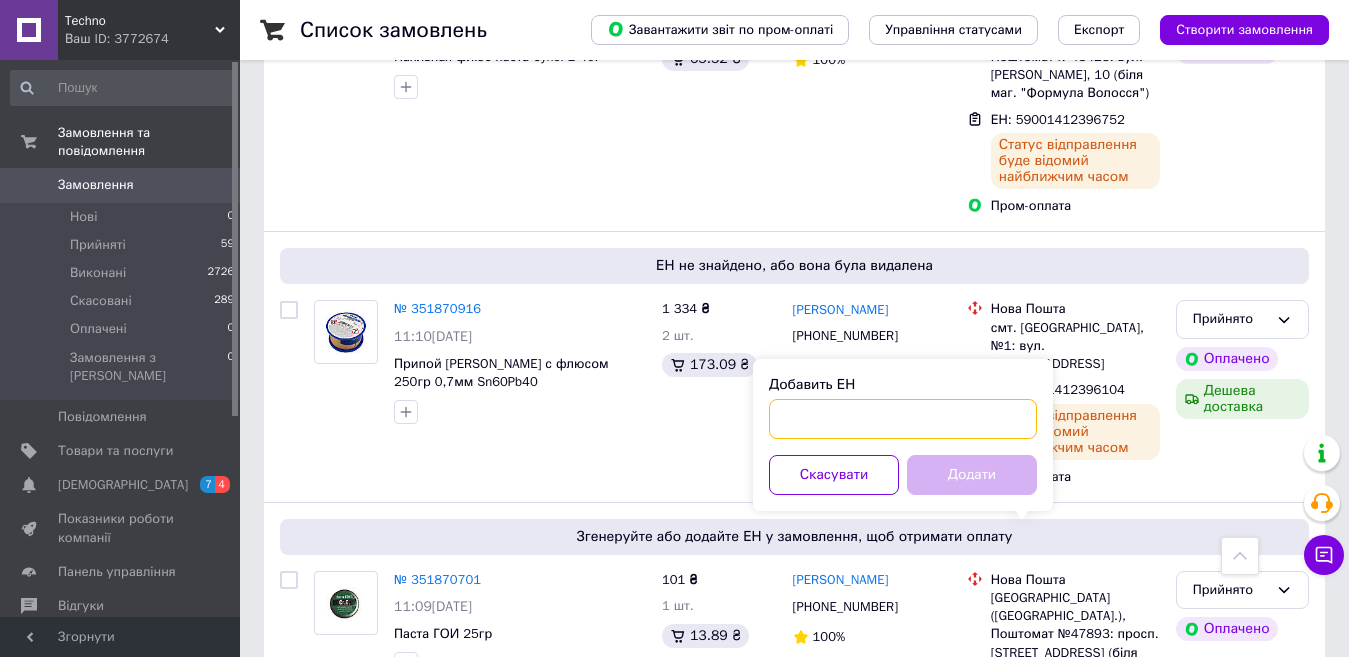 click on "Добавить ЕН" at bounding box center [903, 419] 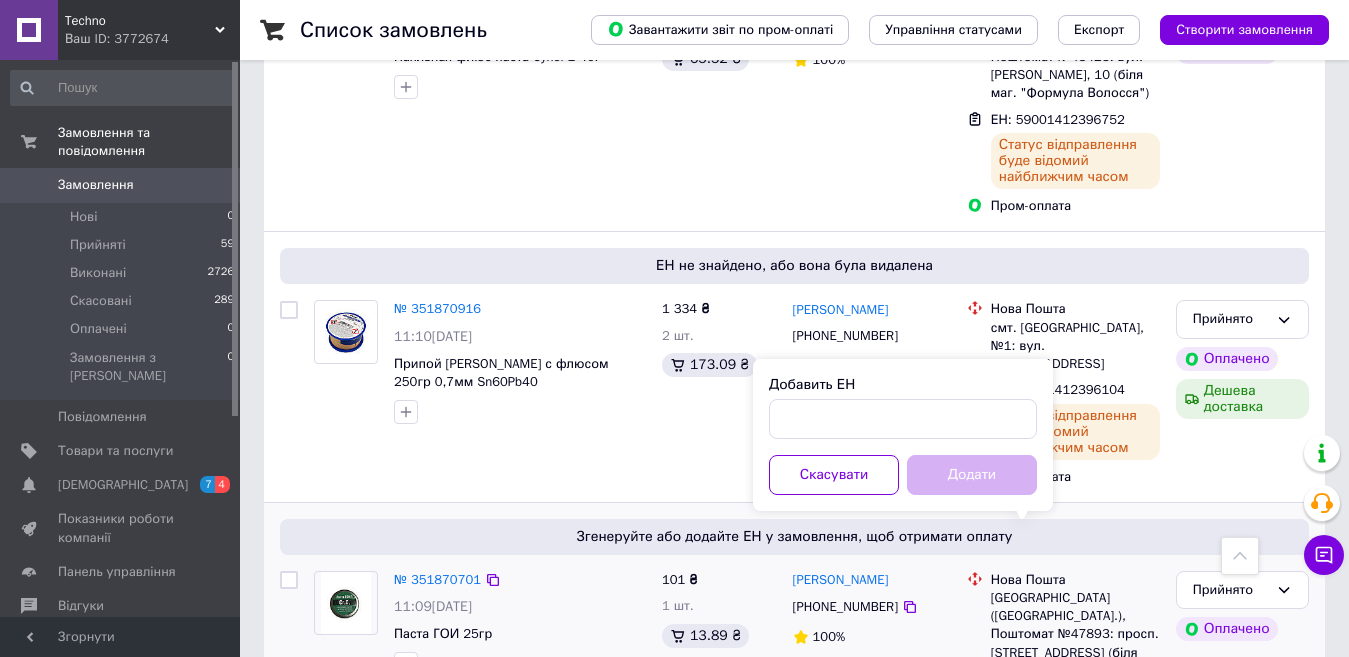 click on "Олексій Дудник +380632344898 100%" at bounding box center (872, 652) 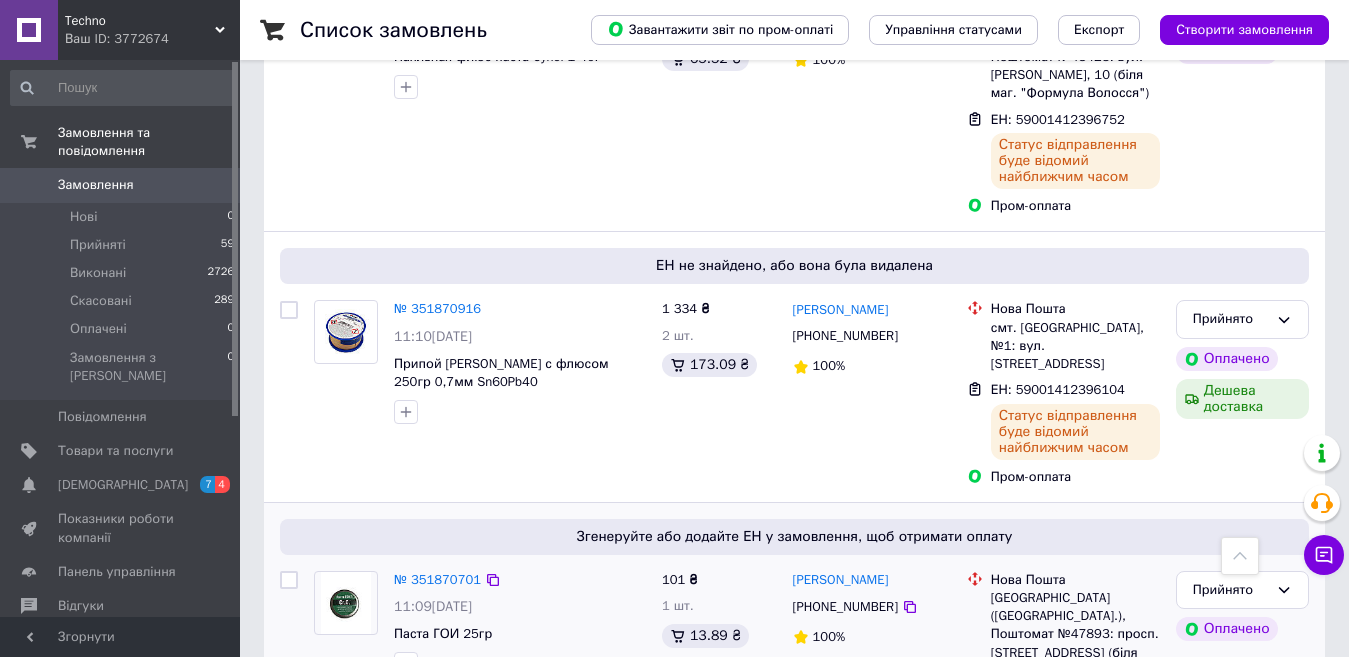 click on "Додати ЕН" at bounding box center [1024, 696] 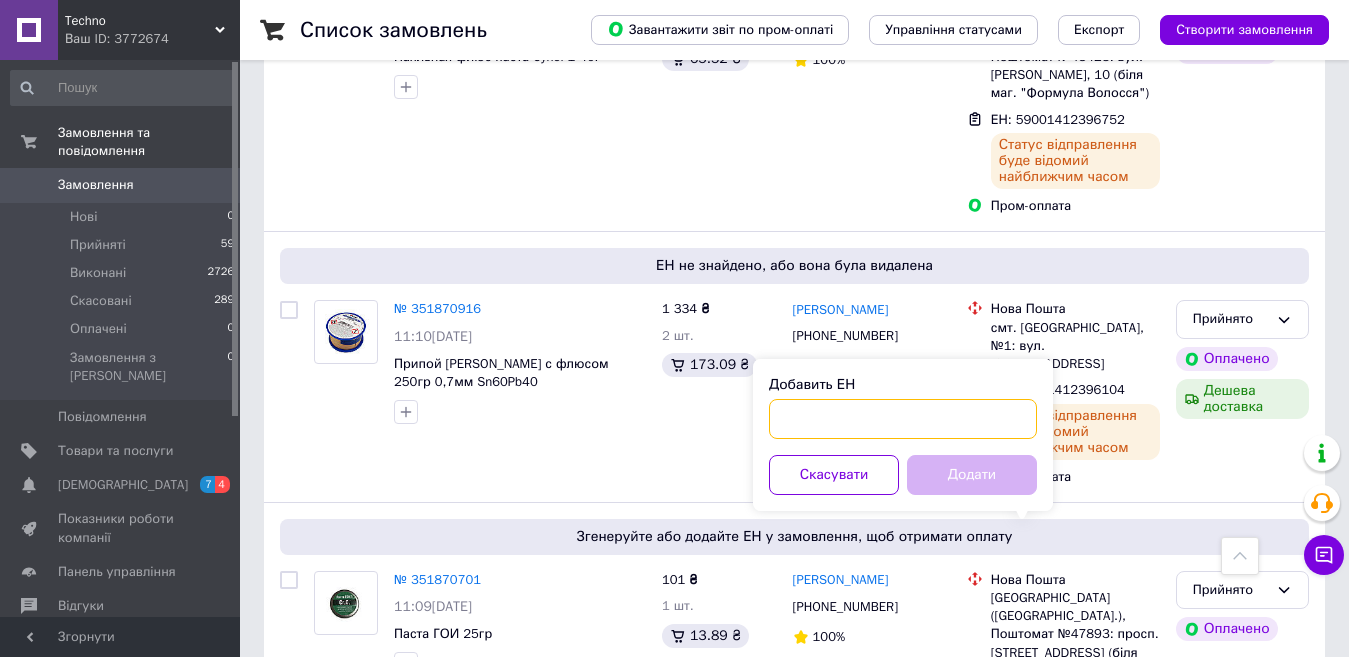 click on "Добавить ЕН" at bounding box center [903, 419] 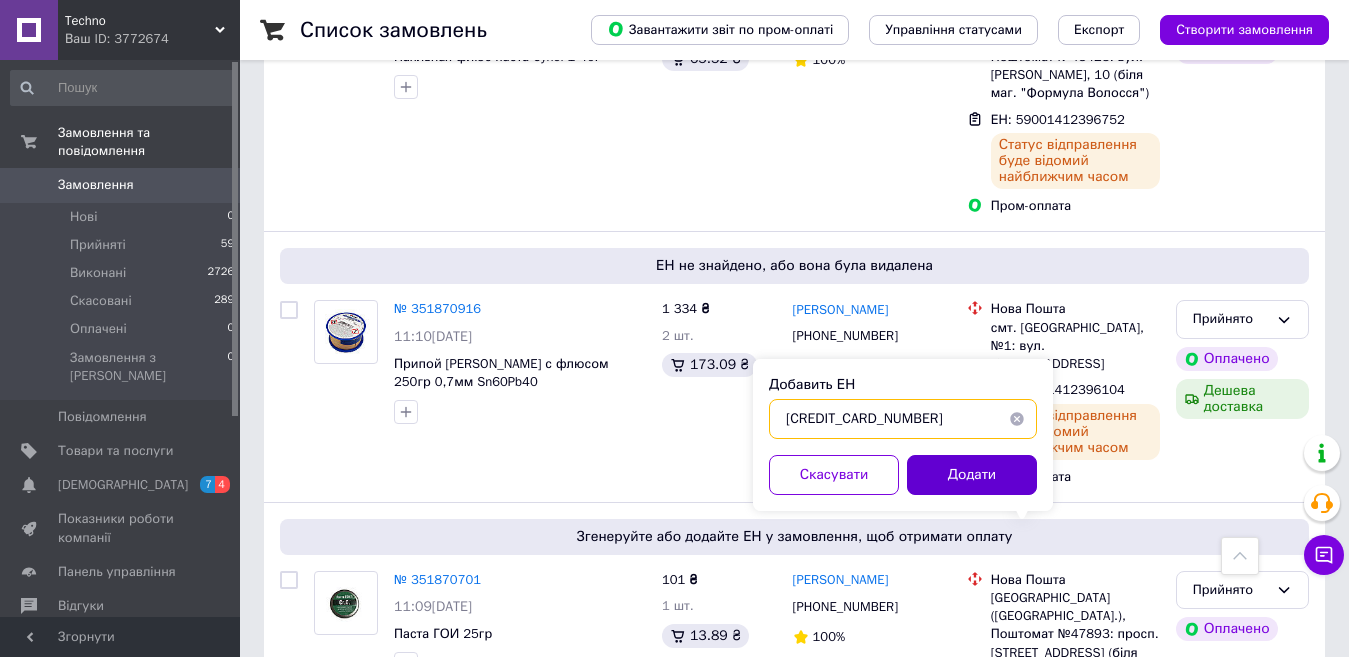 type on "59001412395723" 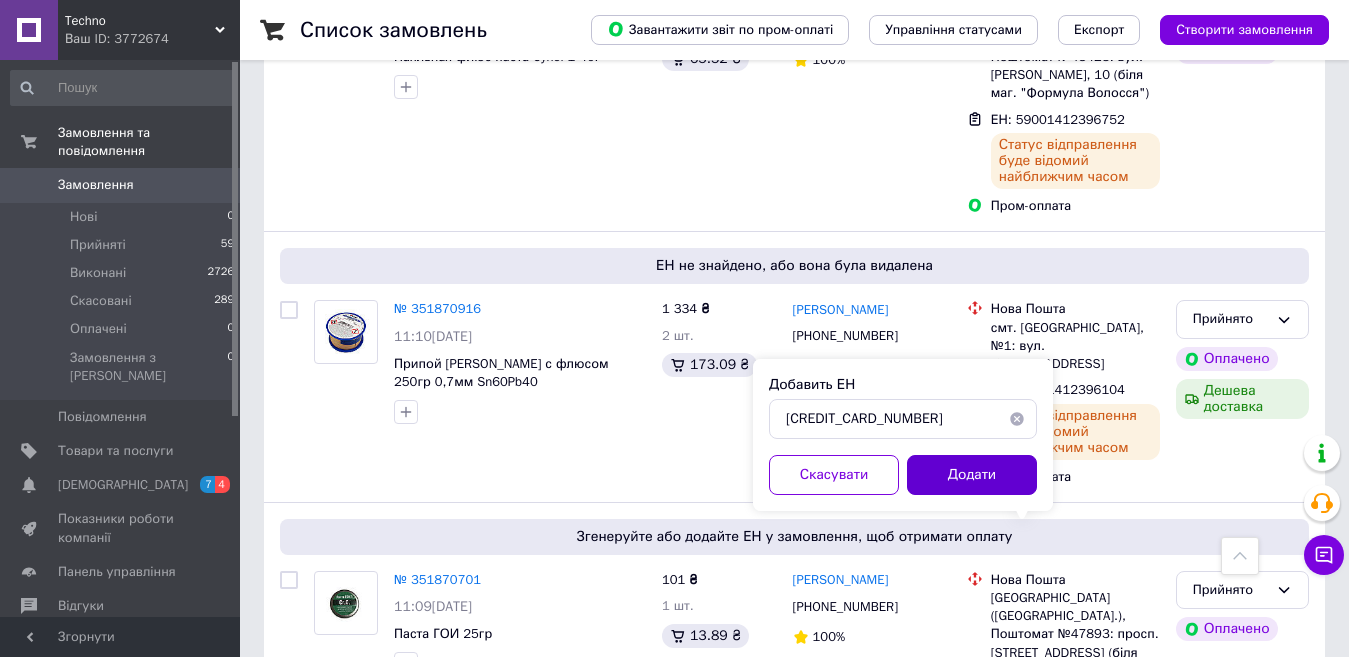 click on "Додати" at bounding box center (972, 475) 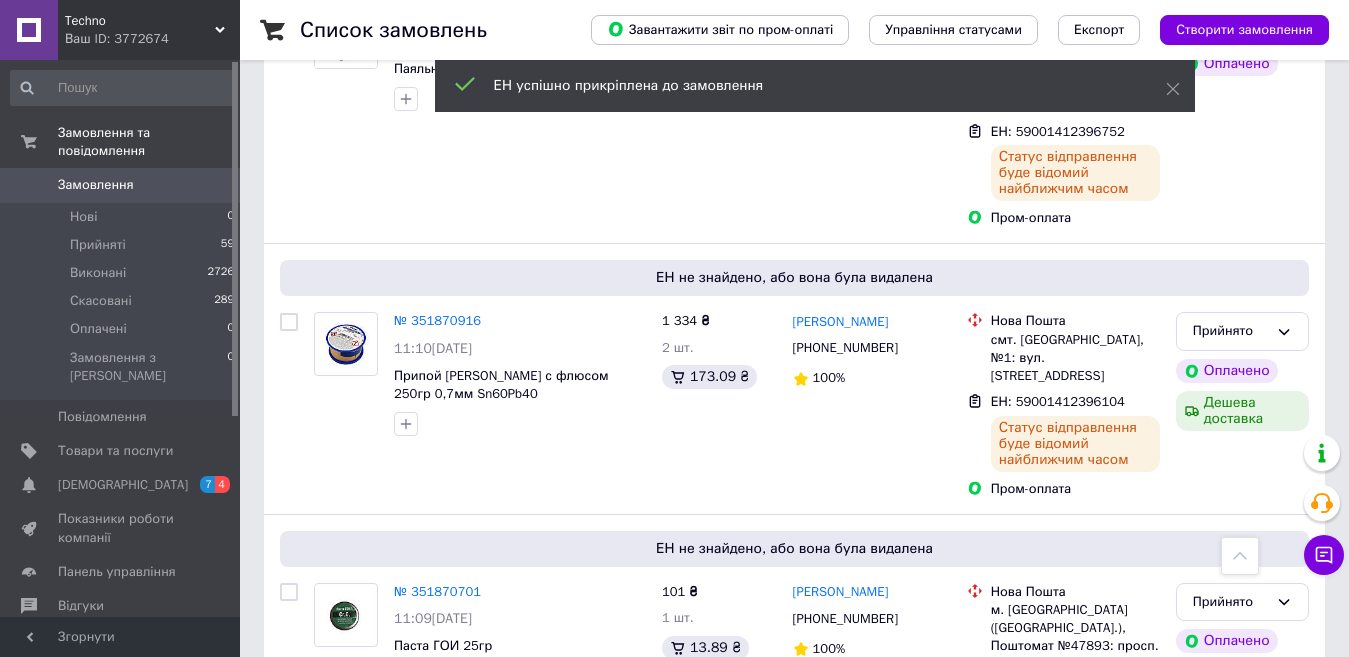 scroll, scrollTop: 4204, scrollLeft: 0, axis: vertical 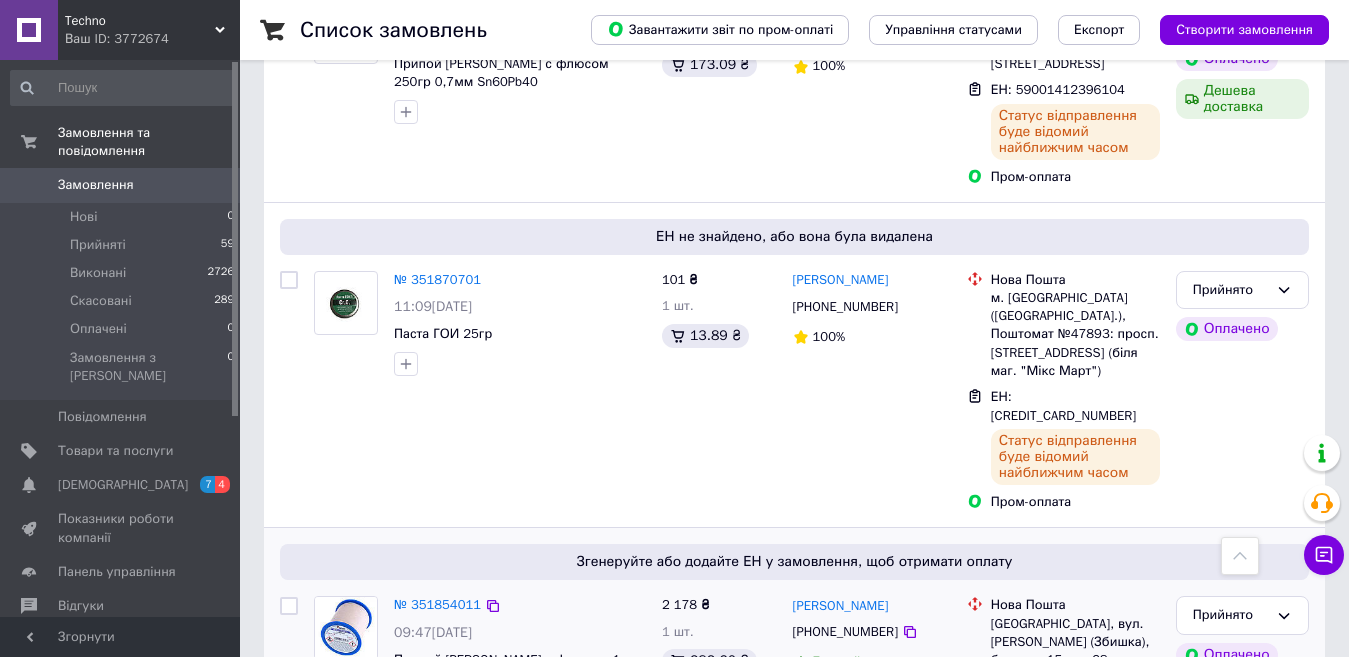 click on "Додати ЕН" at bounding box center [1024, 685] 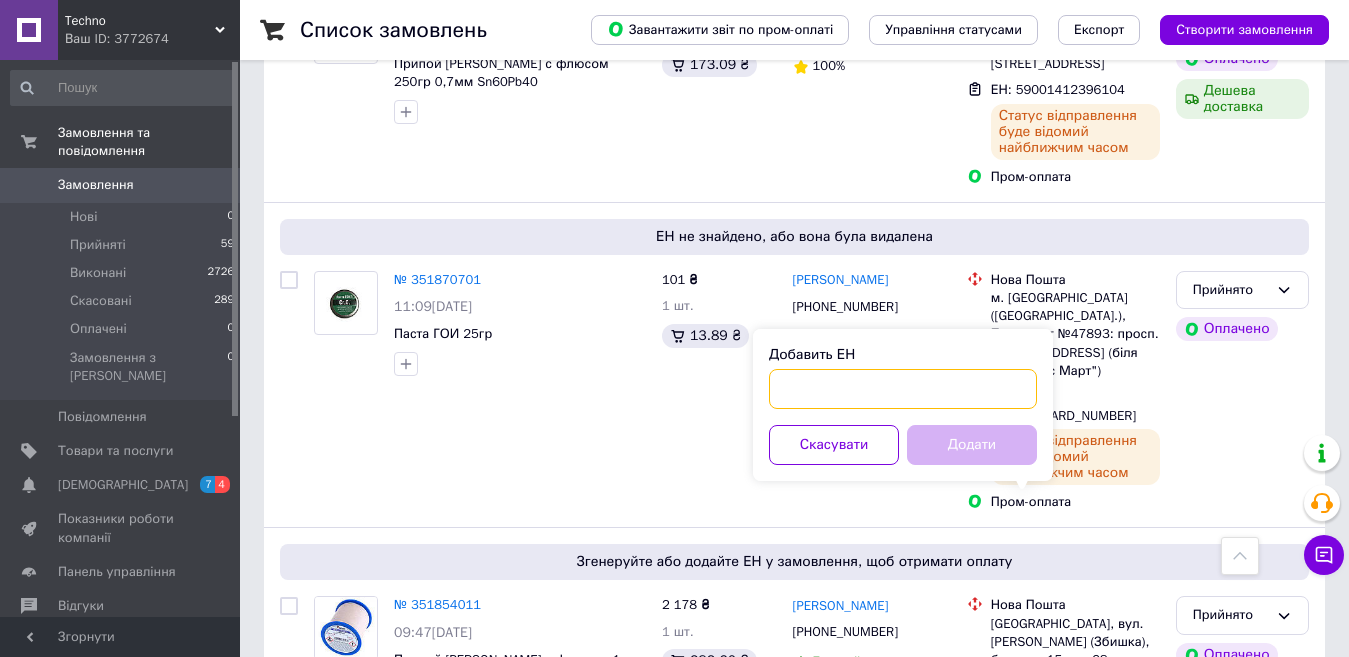 click on "Добавить ЕН" at bounding box center [903, 389] 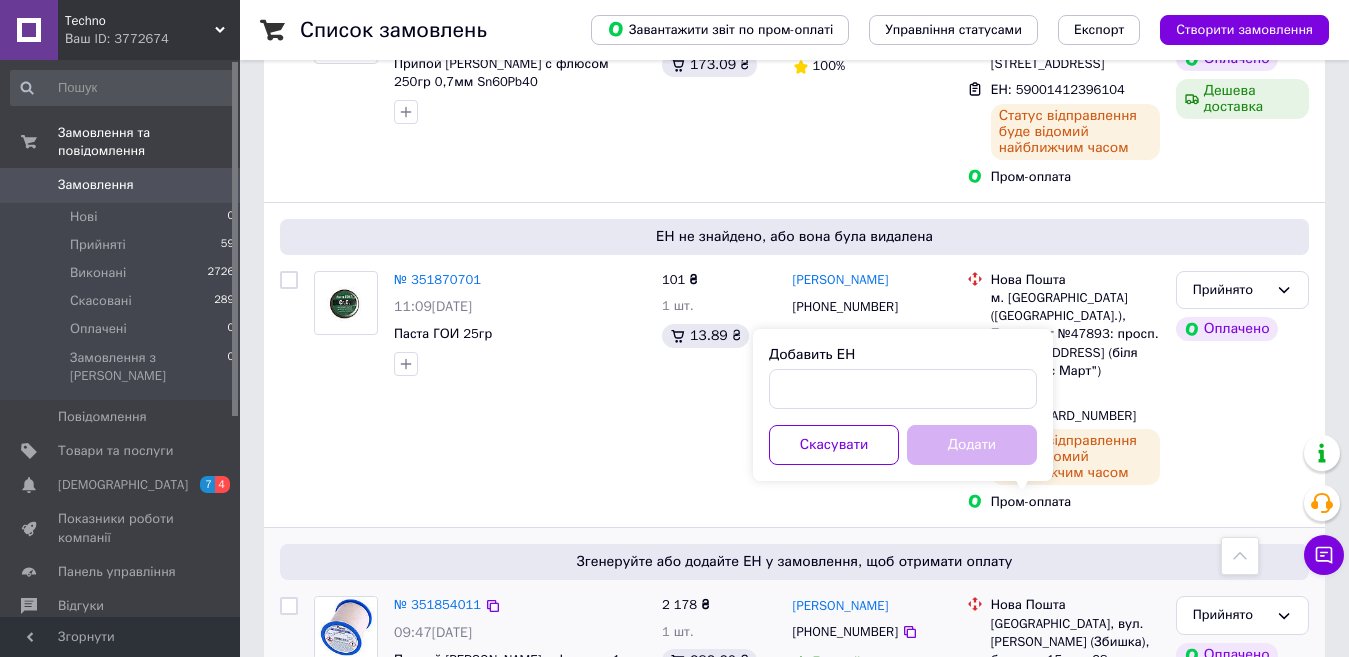 click on "Тарас Дисюк +380969835392 Без рейтингу" at bounding box center [872, 659] 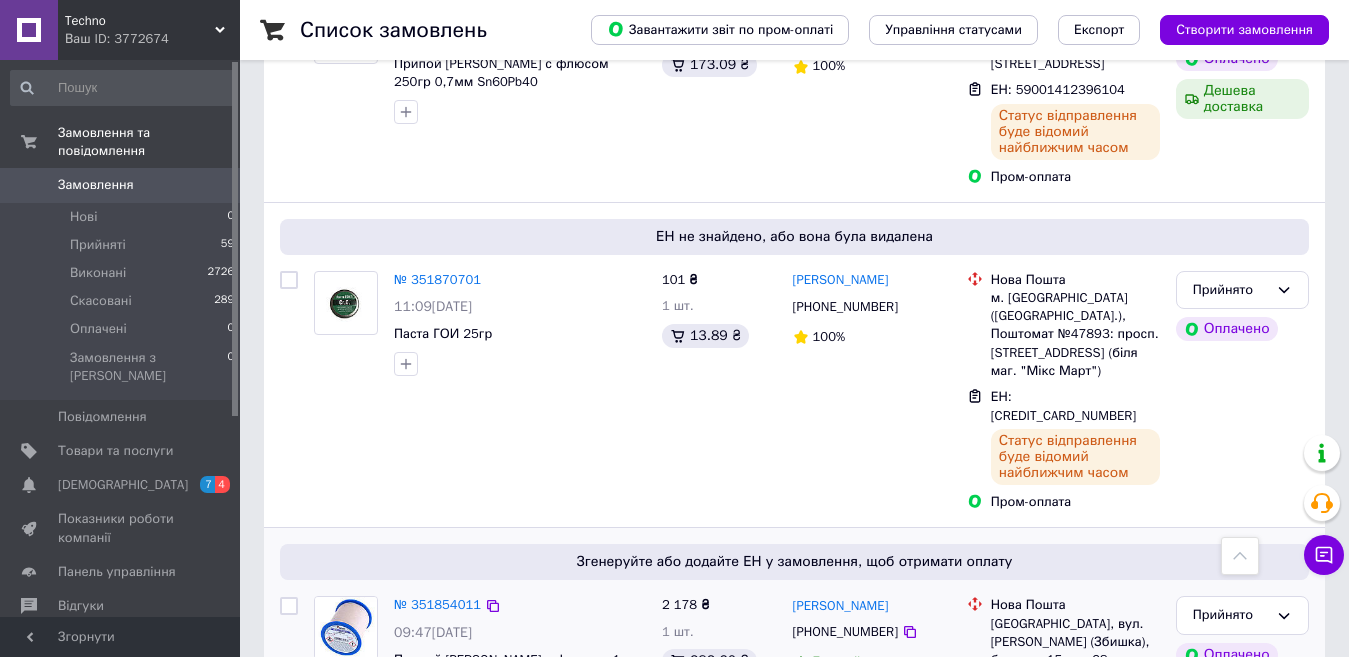 click on "Додати ЕН" at bounding box center [1024, 685] 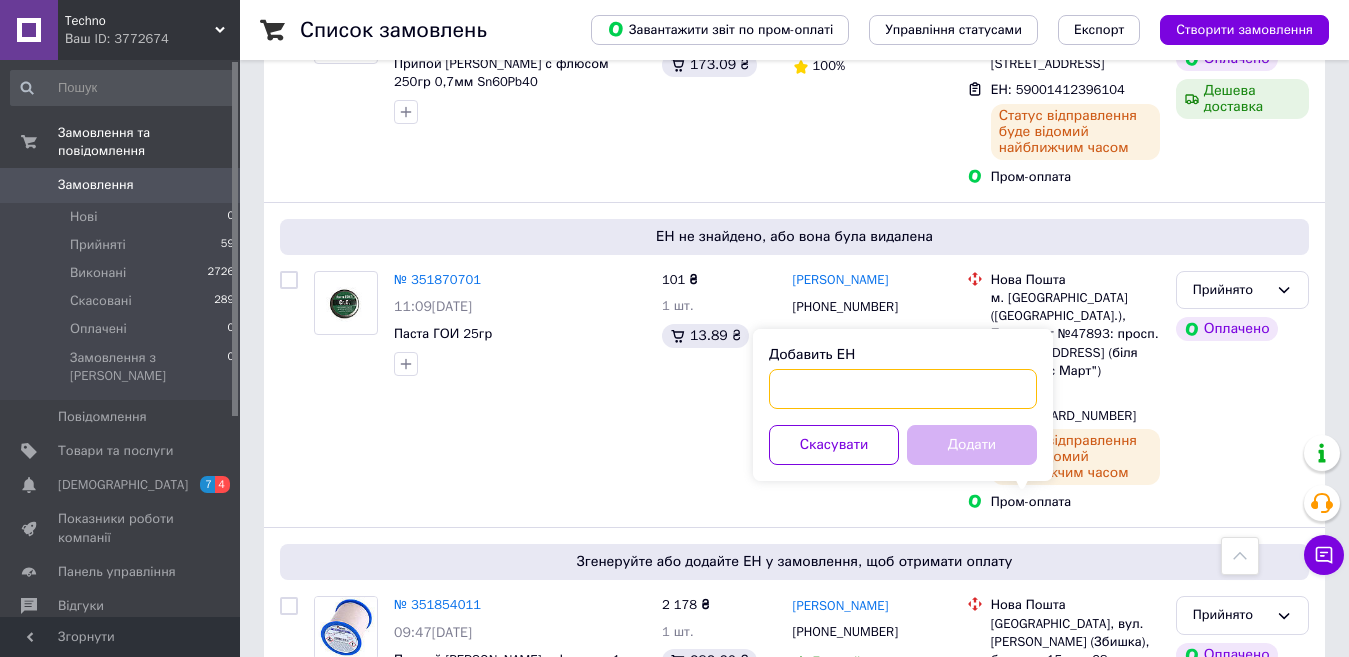 click on "Добавить ЕН" at bounding box center [903, 389] 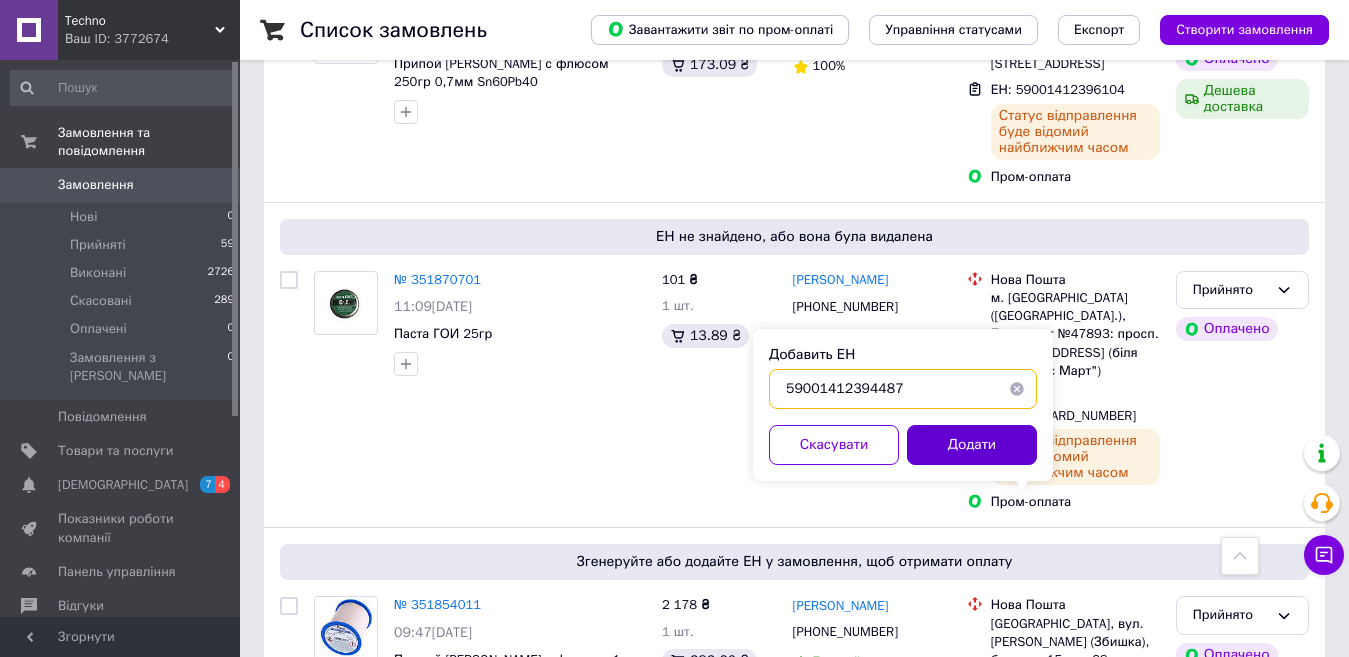 type on "59001412394487" 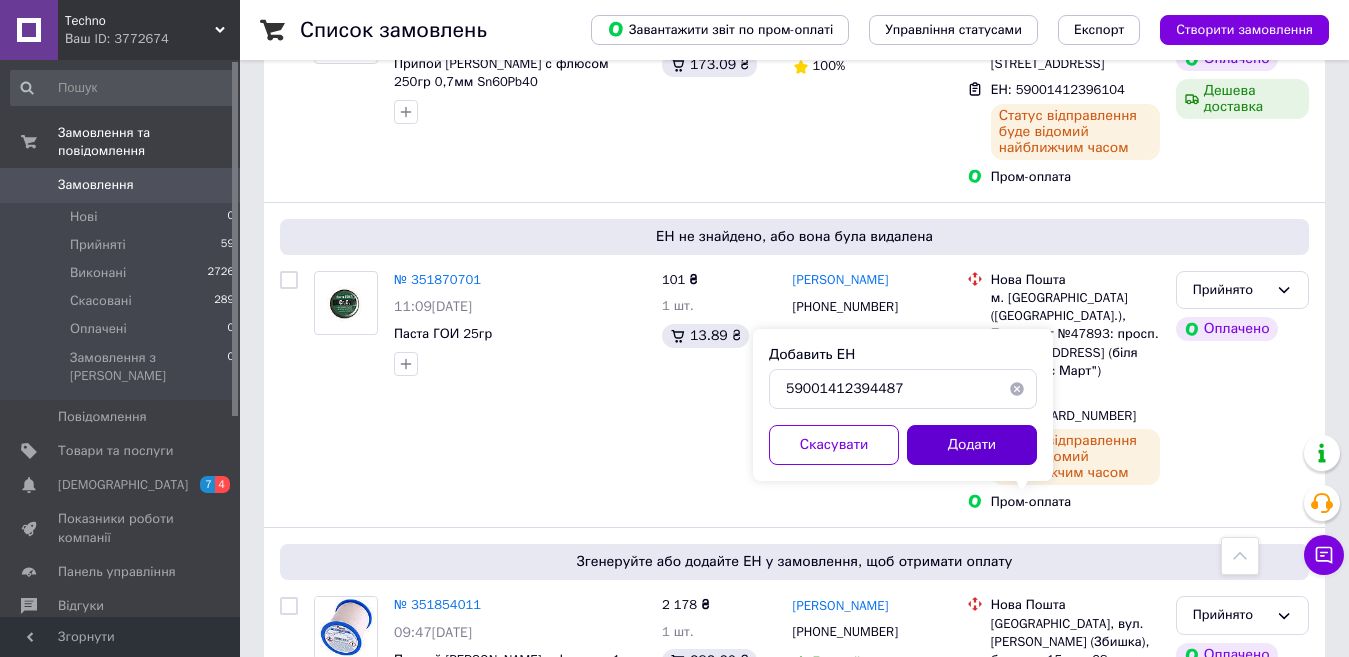 click on "Додати" at bounding box center (972, 445) 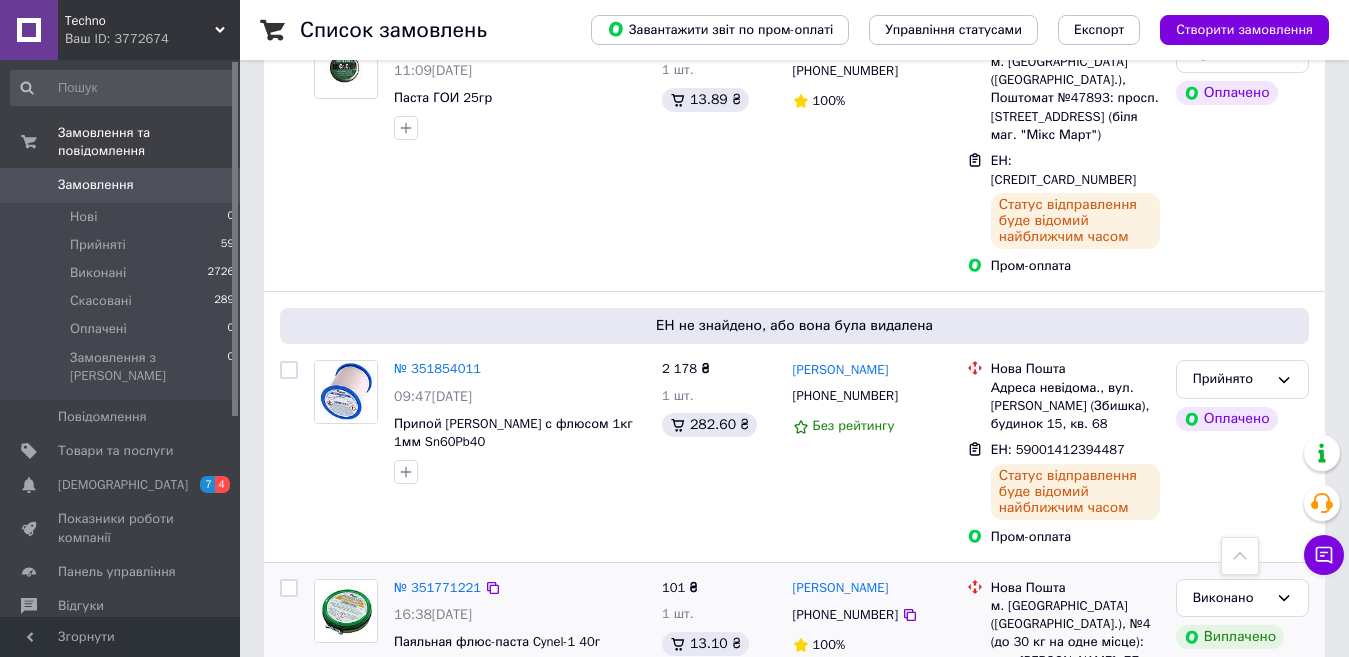 scroll, scrollTop: 4385, scrollLeft: 0, axis: vertical 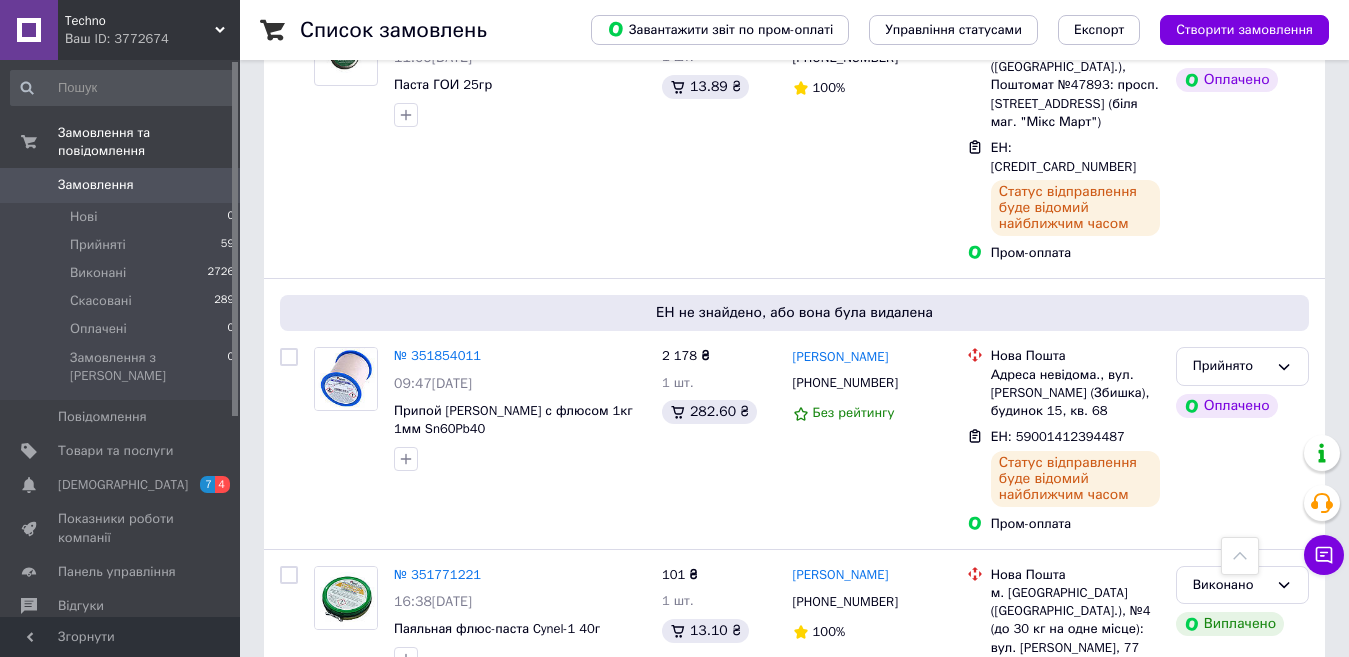 click on "2" at bounding box center [327, 799] 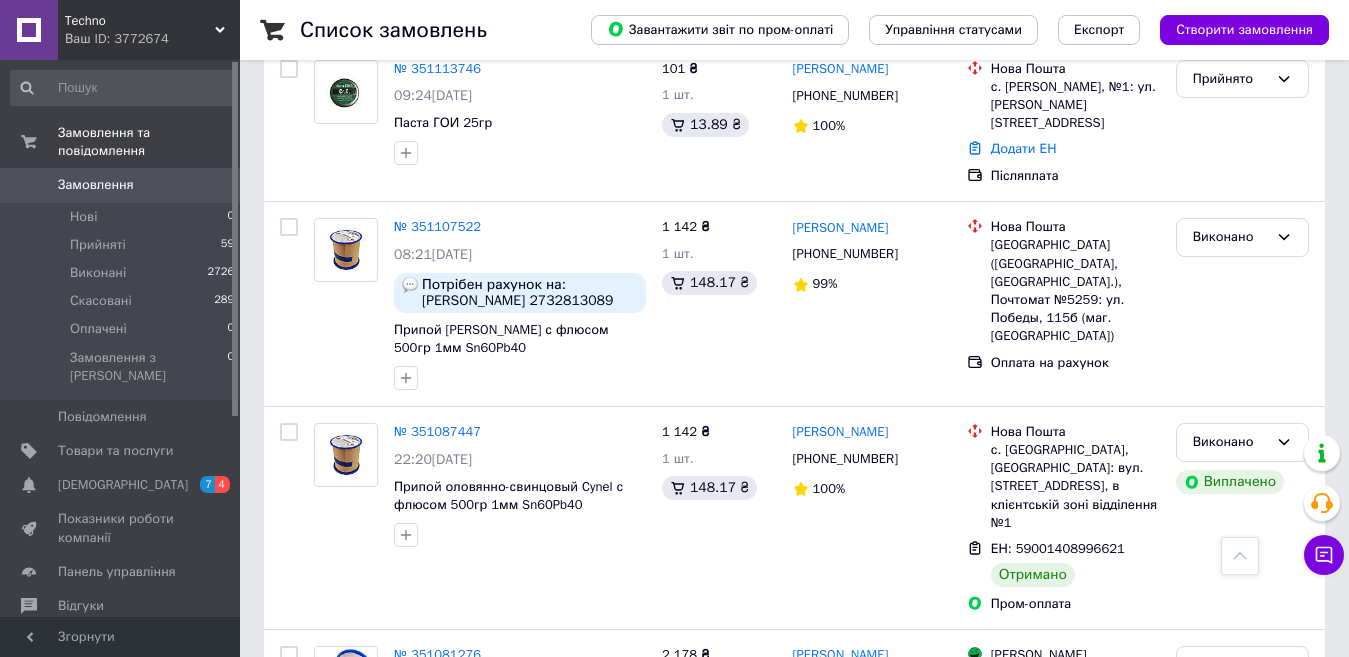 scroll, scrollTop: 3197, scrollLeft: 0, axis: vertical 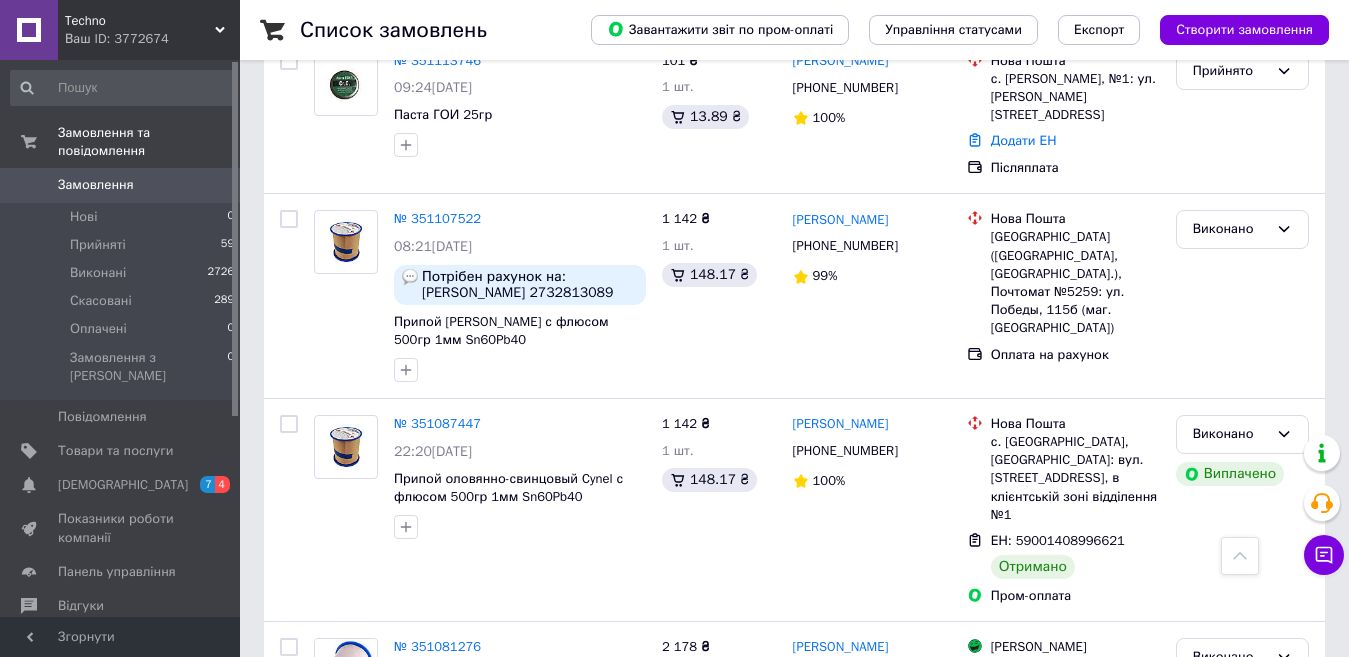 click on "1" at bounding box center (404, 834) 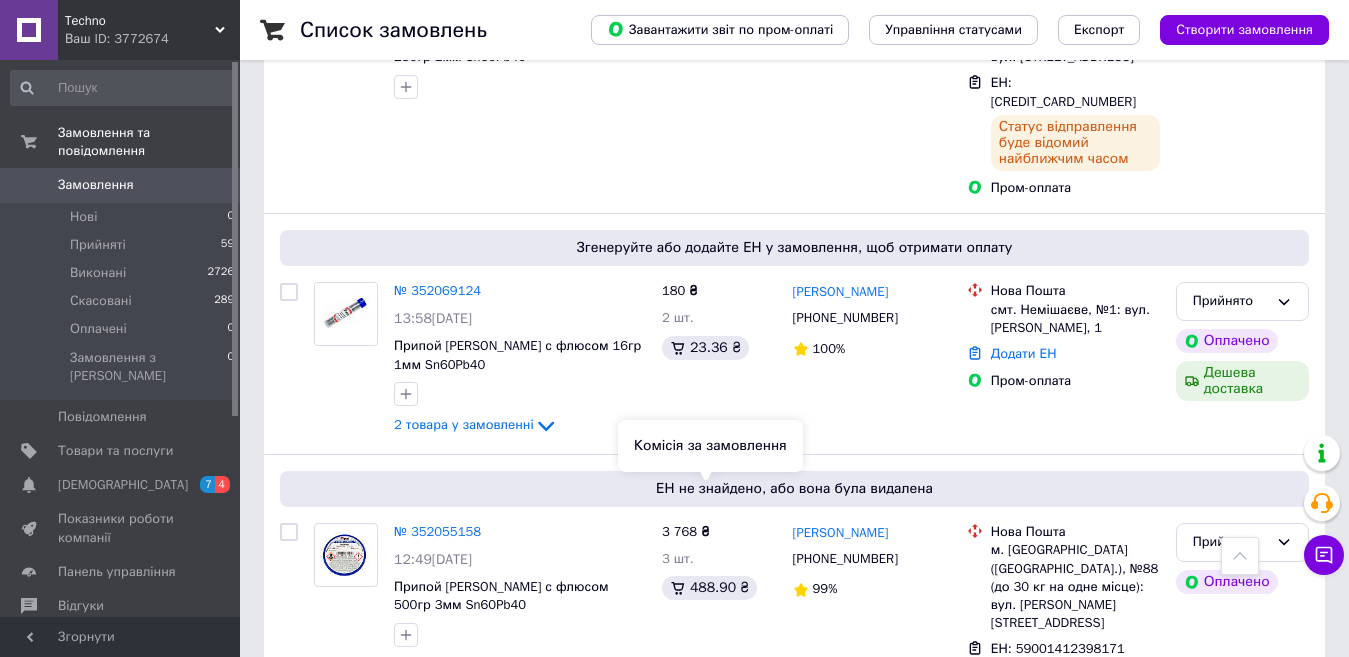 scroll, scrollTop: 2300, scrollLeft: 0, axis: vertical 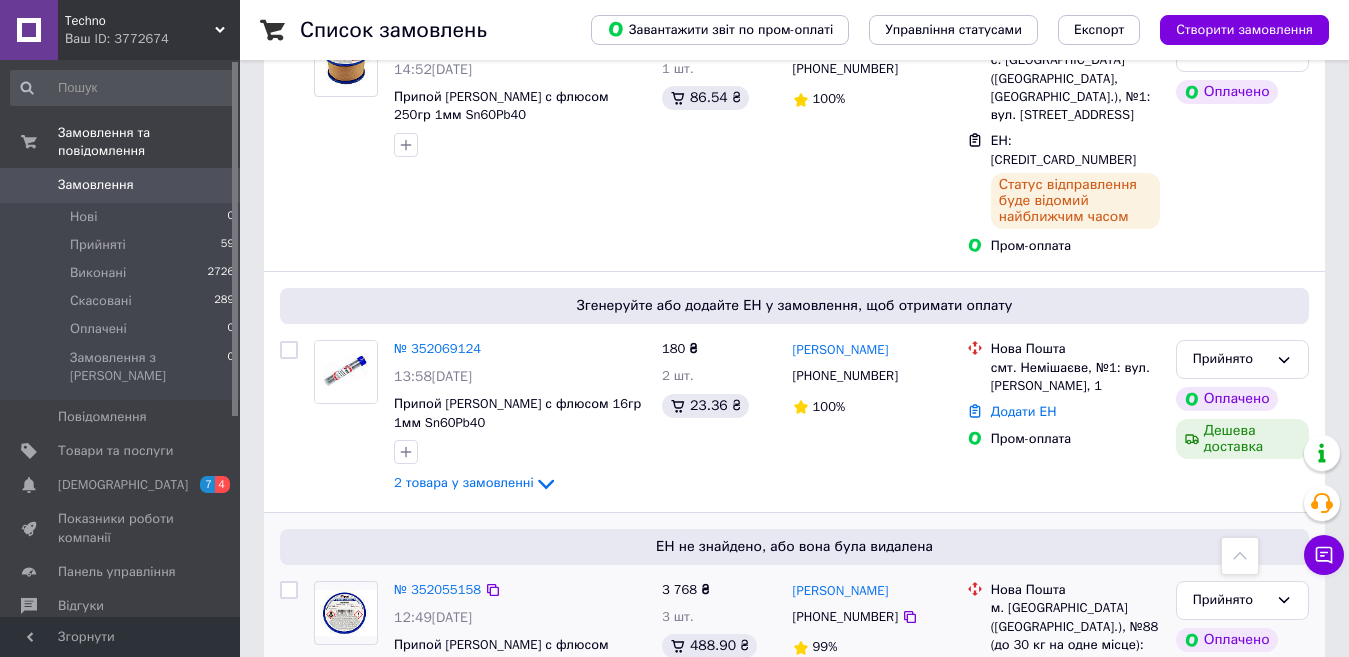 drag, startPoint x: 707, startPoint y: 596, endPoint x: 521, endPoint y: 464, distance: 228.07893 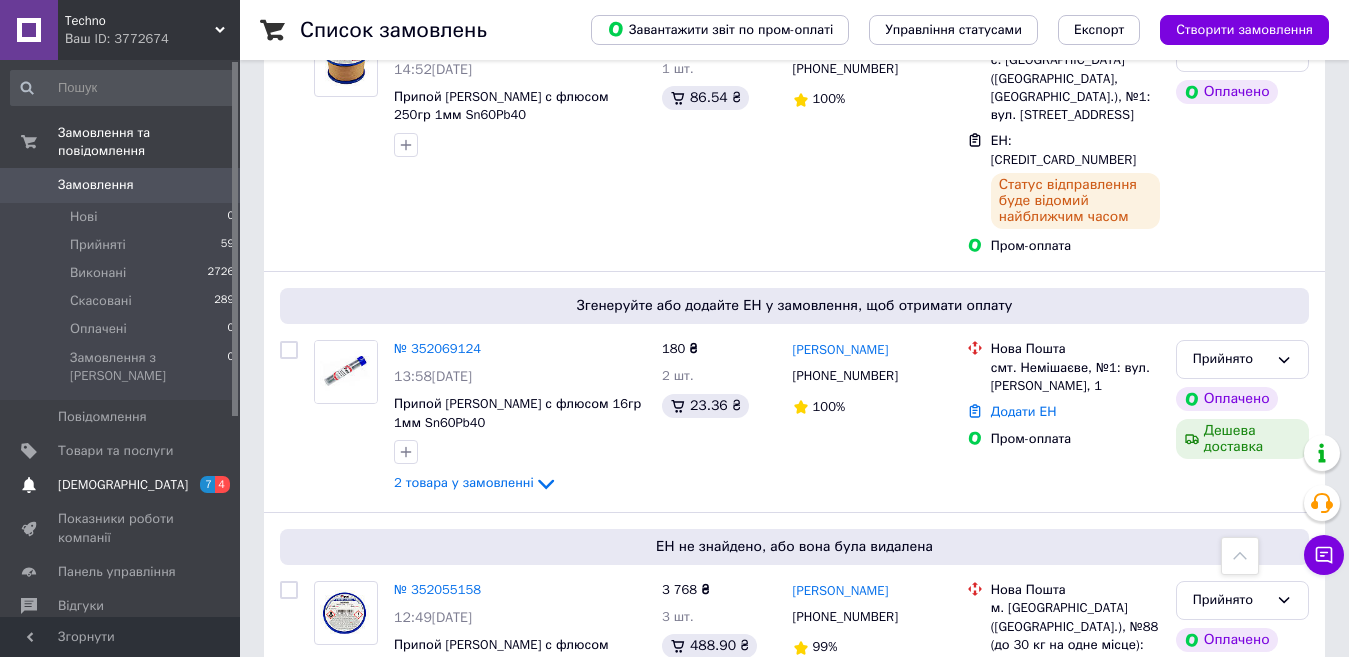 click on "[DEMOGRAPHIC_DATA]" at bounding box center [121, 485] 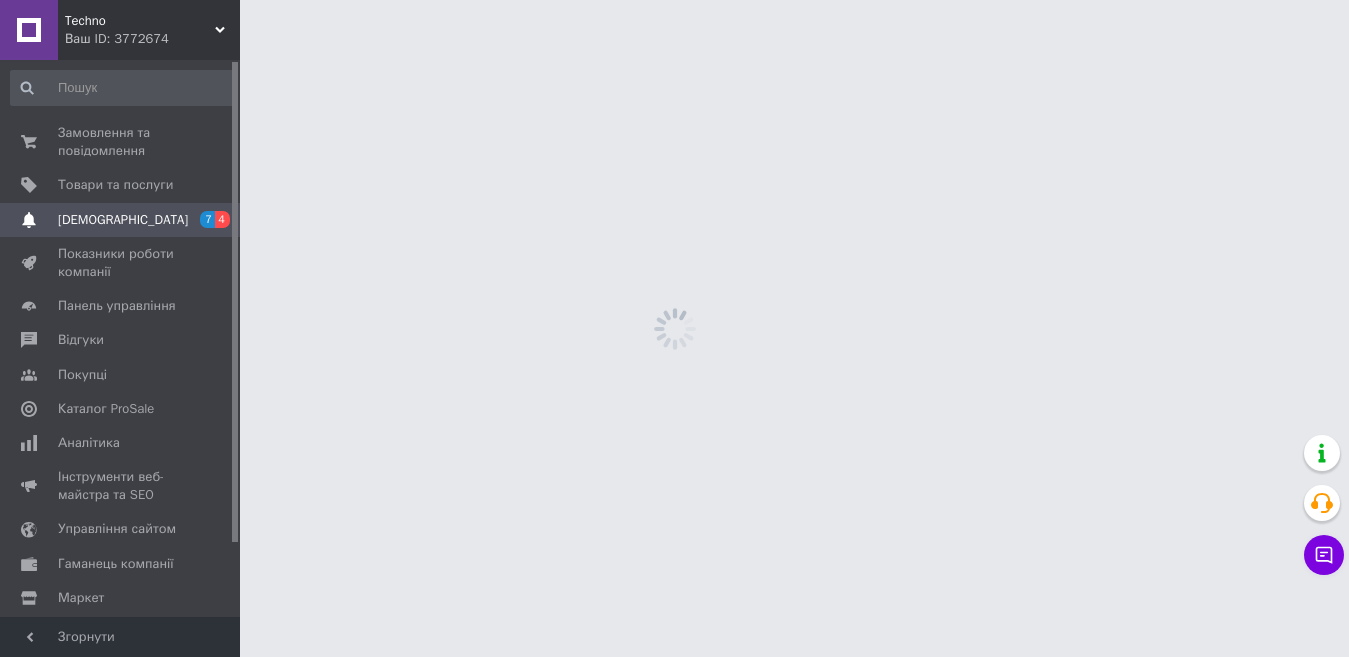 scroll, scrollTop: 0, scrollLeft: 0, axis: both 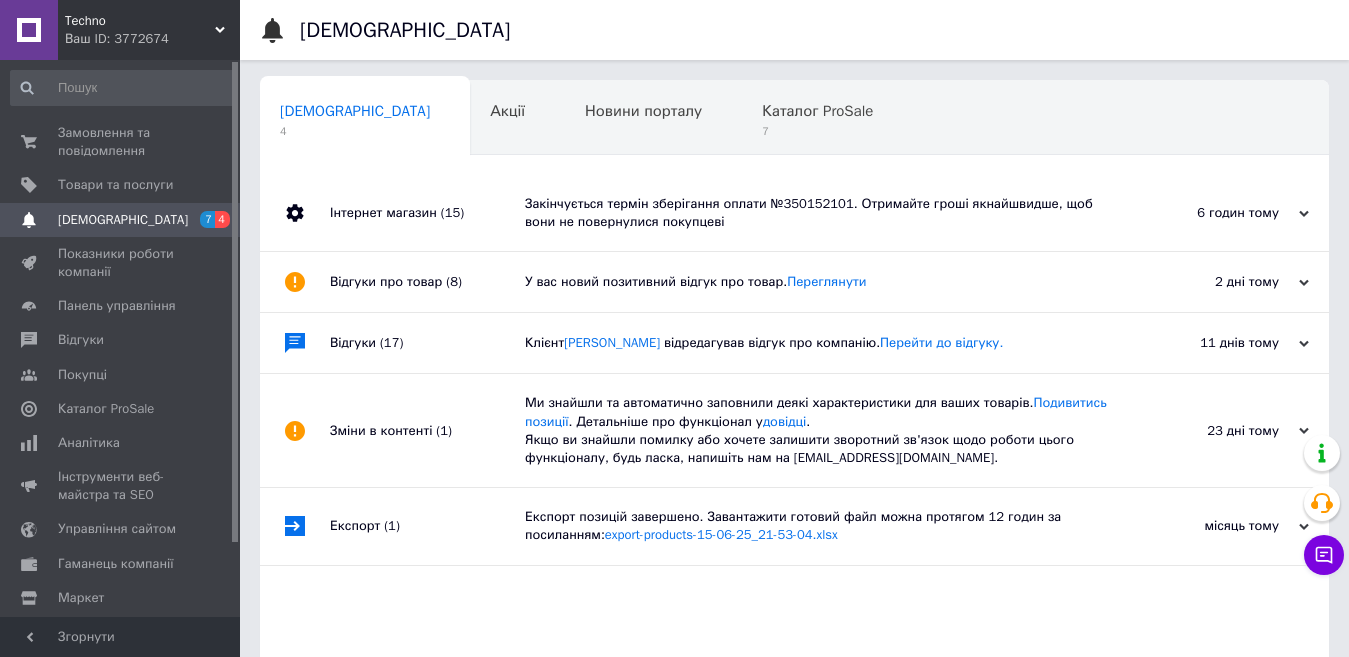 click on "У вас новий позитивний відгук про товар.  [GEOGRAPHIC_DATA]" at bounding box center (817, 282) 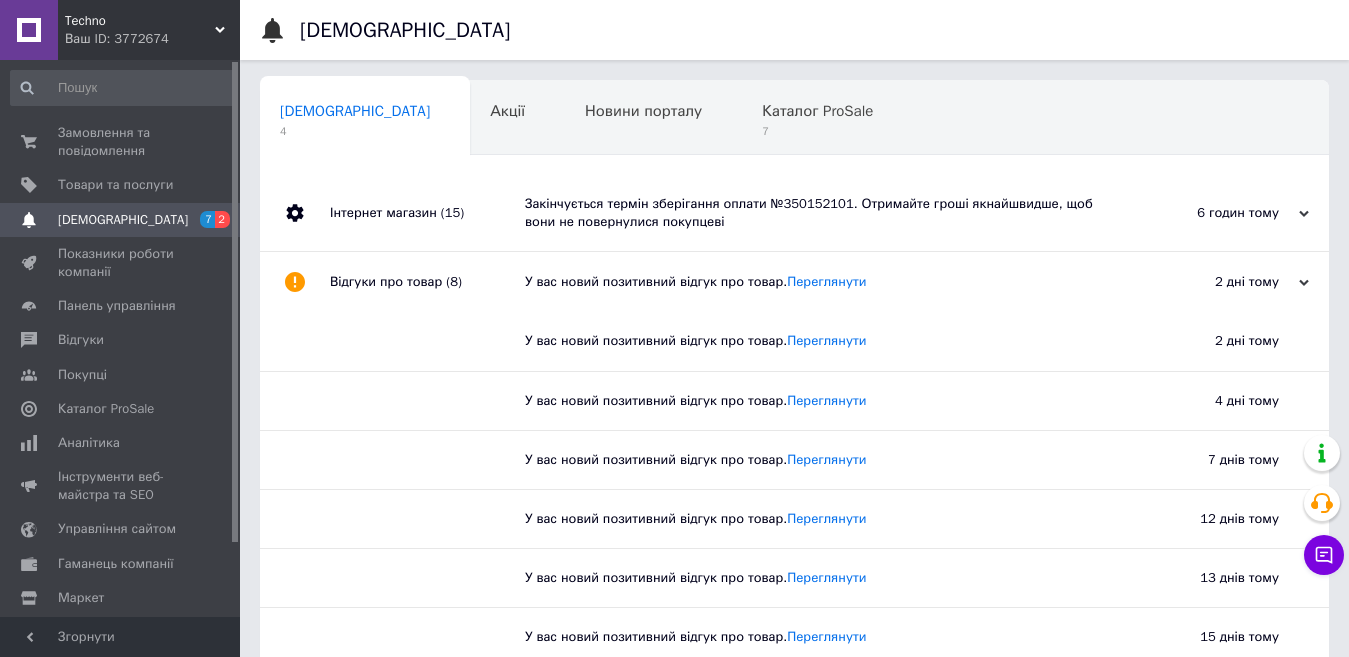 drag, startPoint x: 868, startPoint y: 213, endPoint x: 851, endPoint y: 224, distance: 20.248457 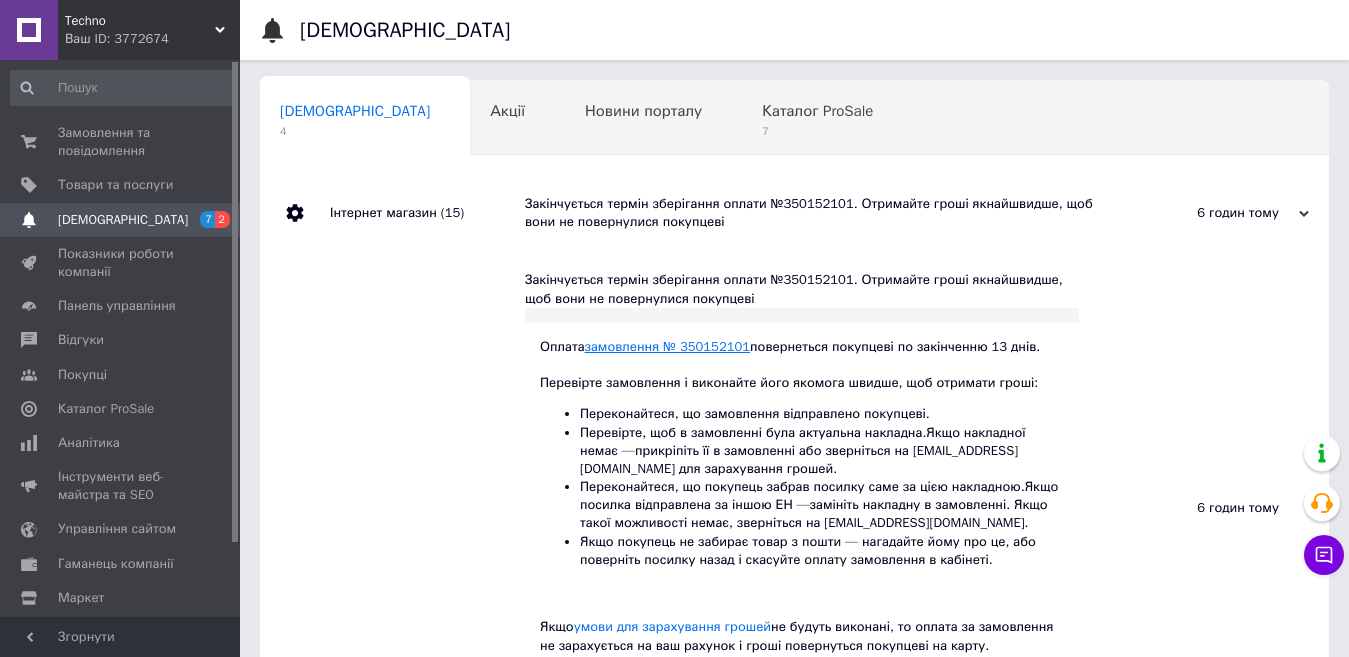 click on "замовлення № 350152101" at bounding box center [668, 346] 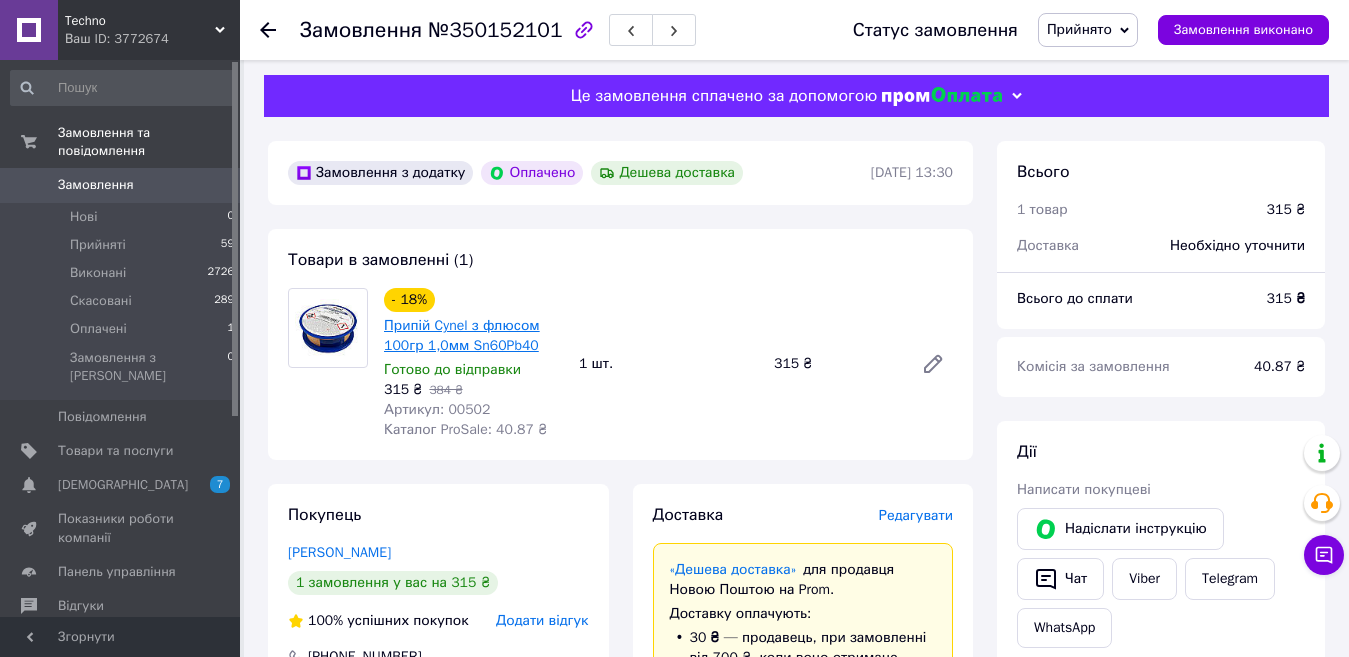 scroll, scrollTop: 0, scrollLeft: 0, axis: both 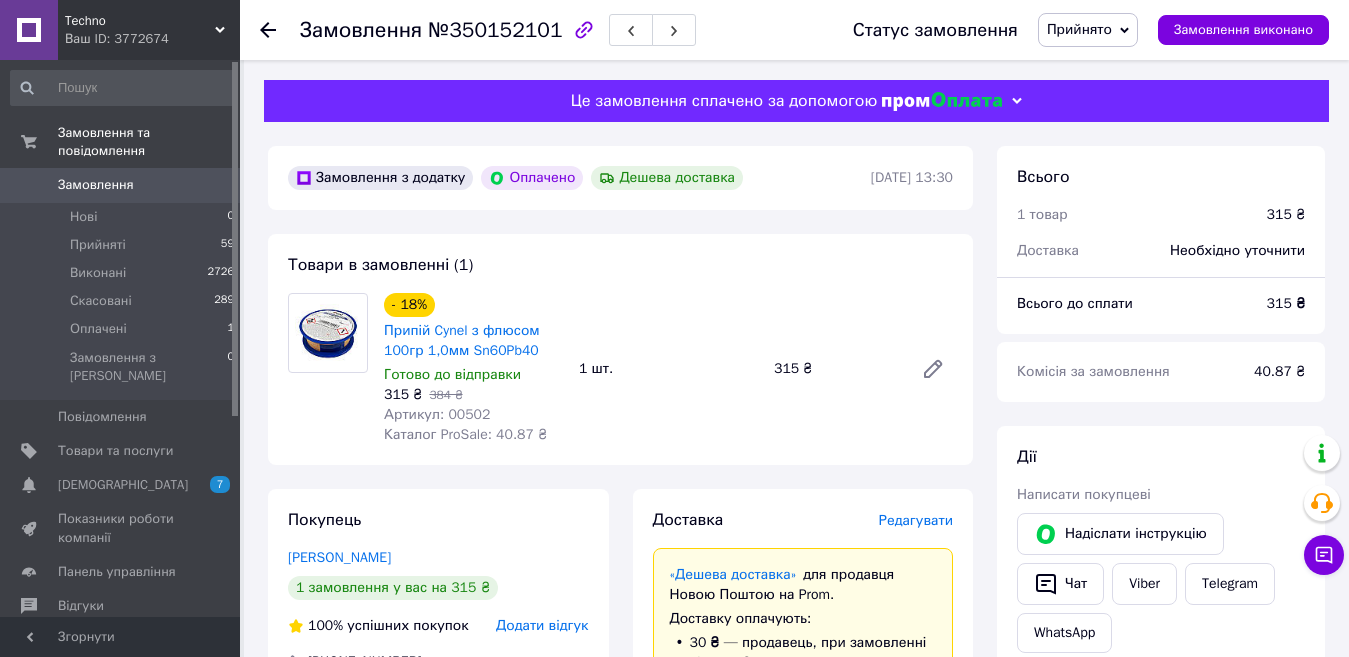 click on "Замовлення" at bounding box center [121, 185] 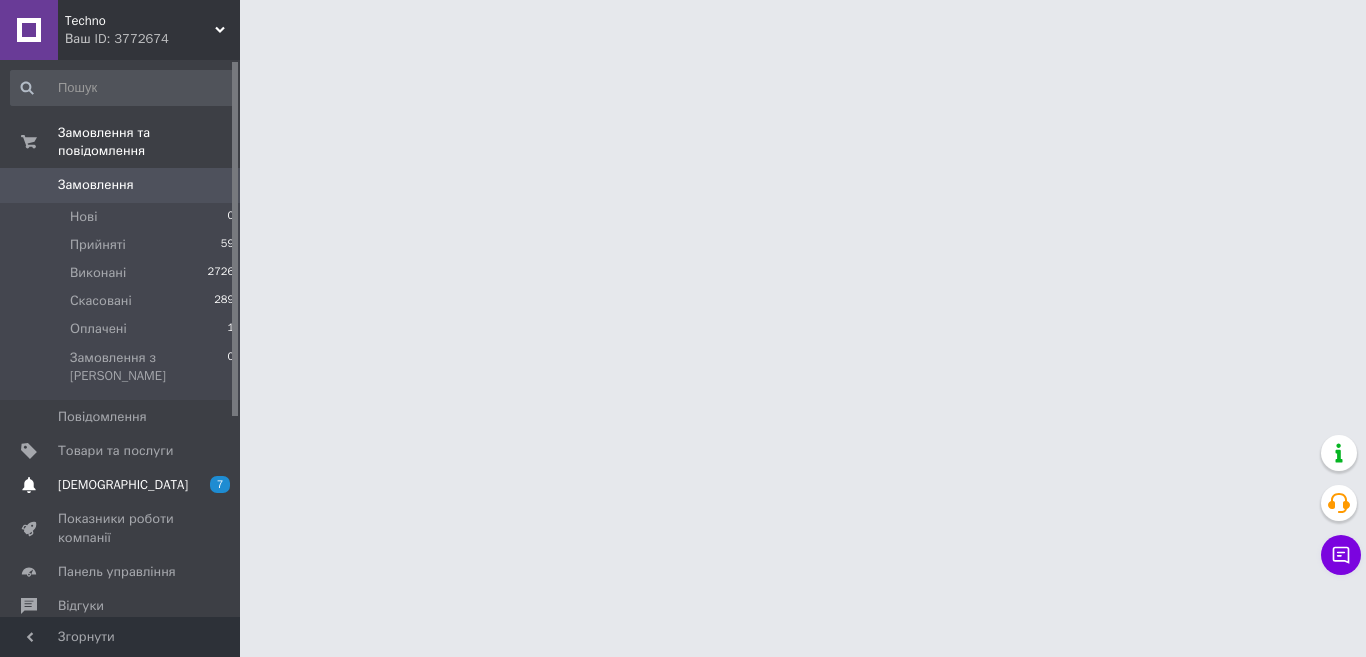 click on "[DEMOGRAPHIC_DATA]" at bounding box center [123, 485] 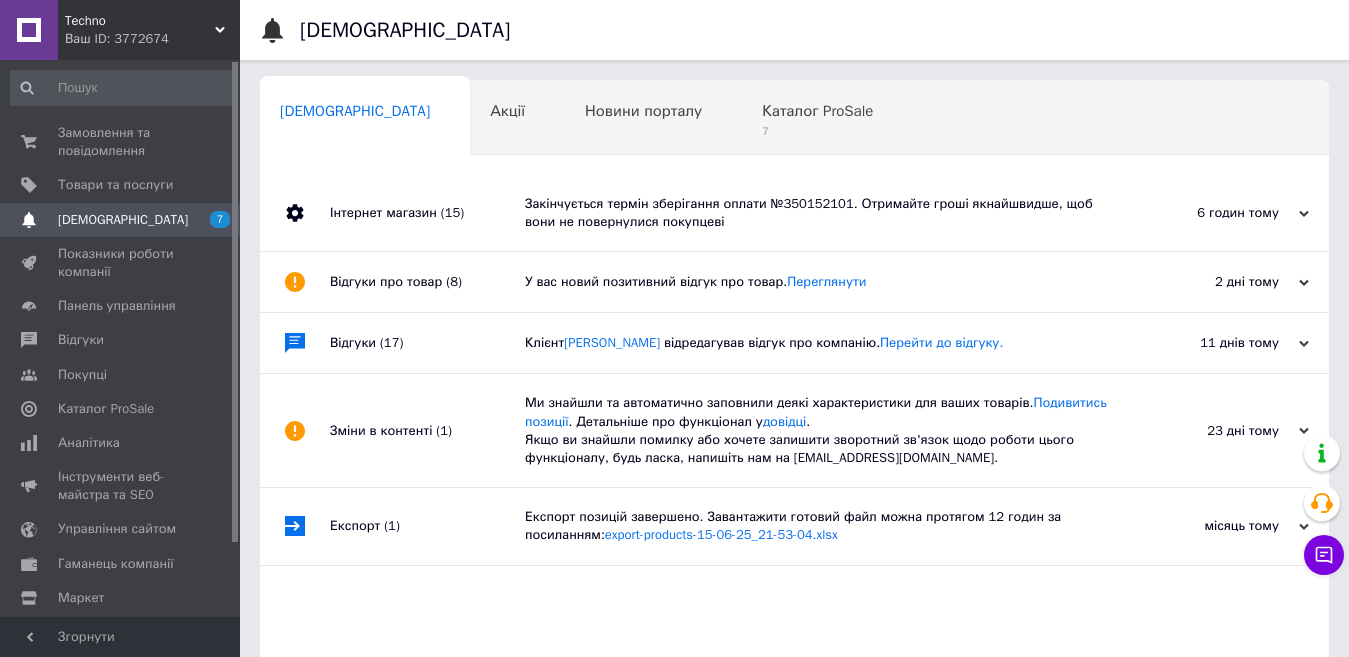 click on "У вас новий позитивний відгук про товар.  [GEOGRAPHIC_DATA]" at bounding box center (817, 282) 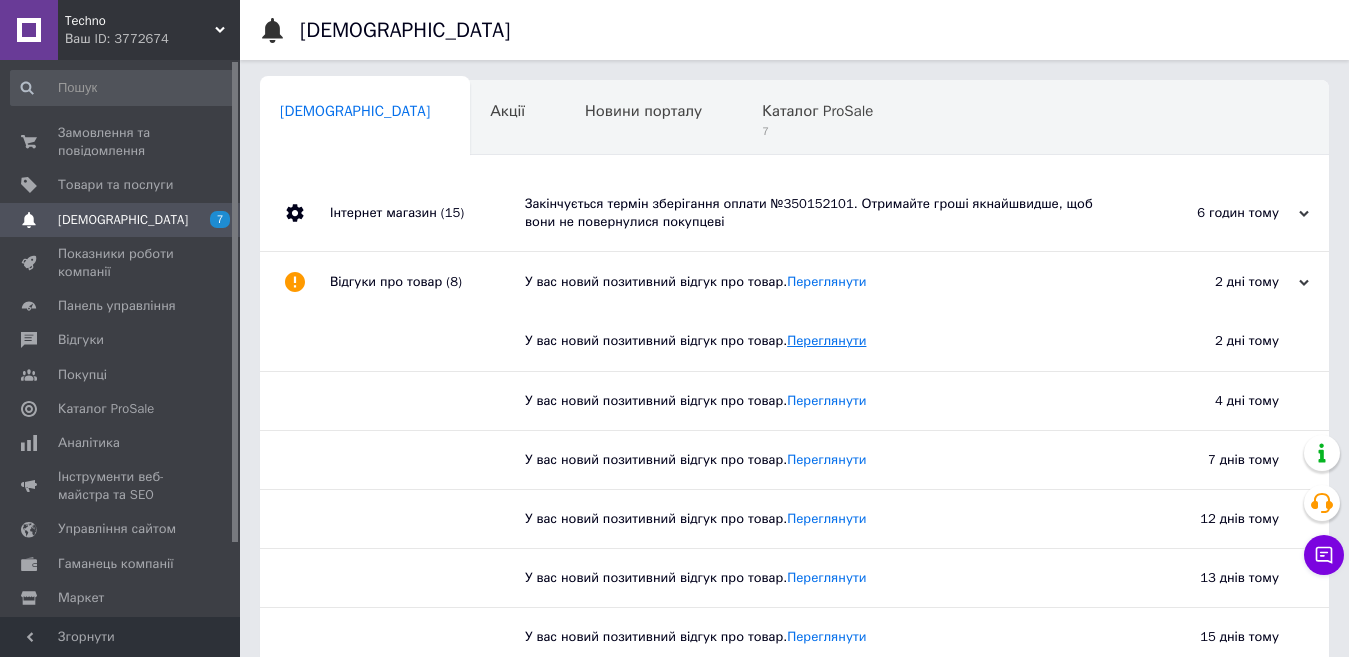 click on "Переглянути" at bounding box center (826, 340) 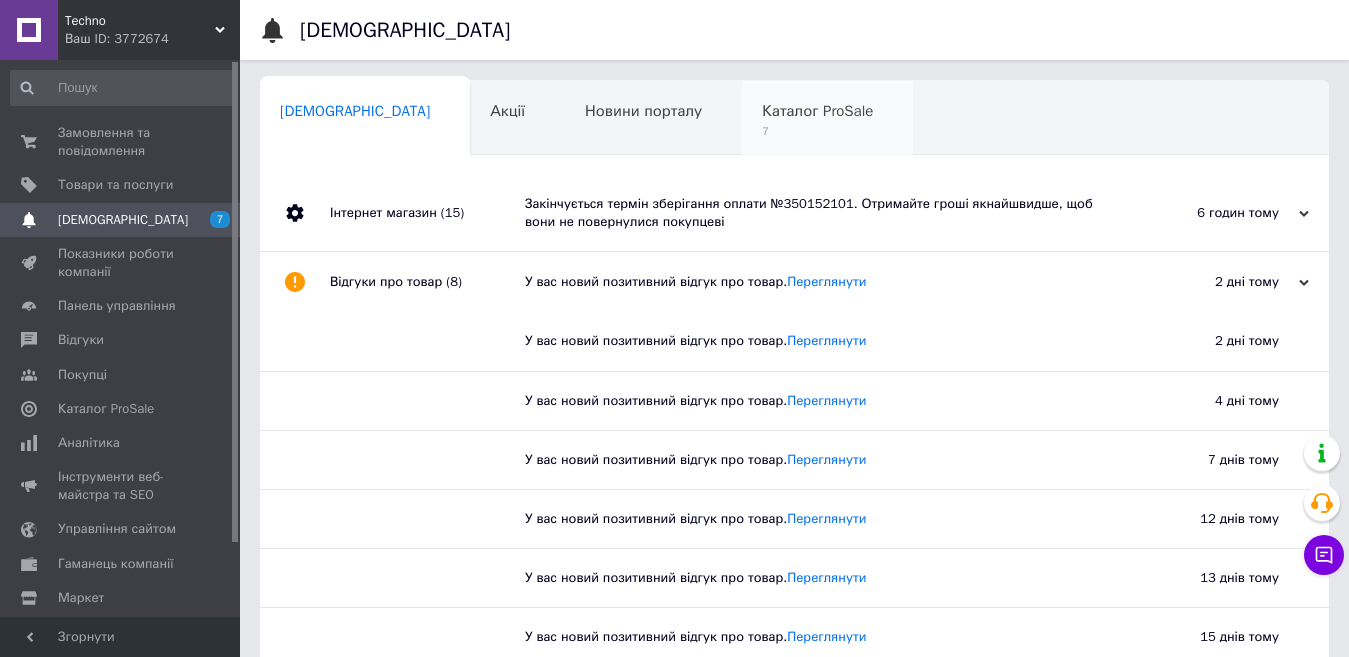 click on "Каталог ProSale" at bounding box center (817, 111) 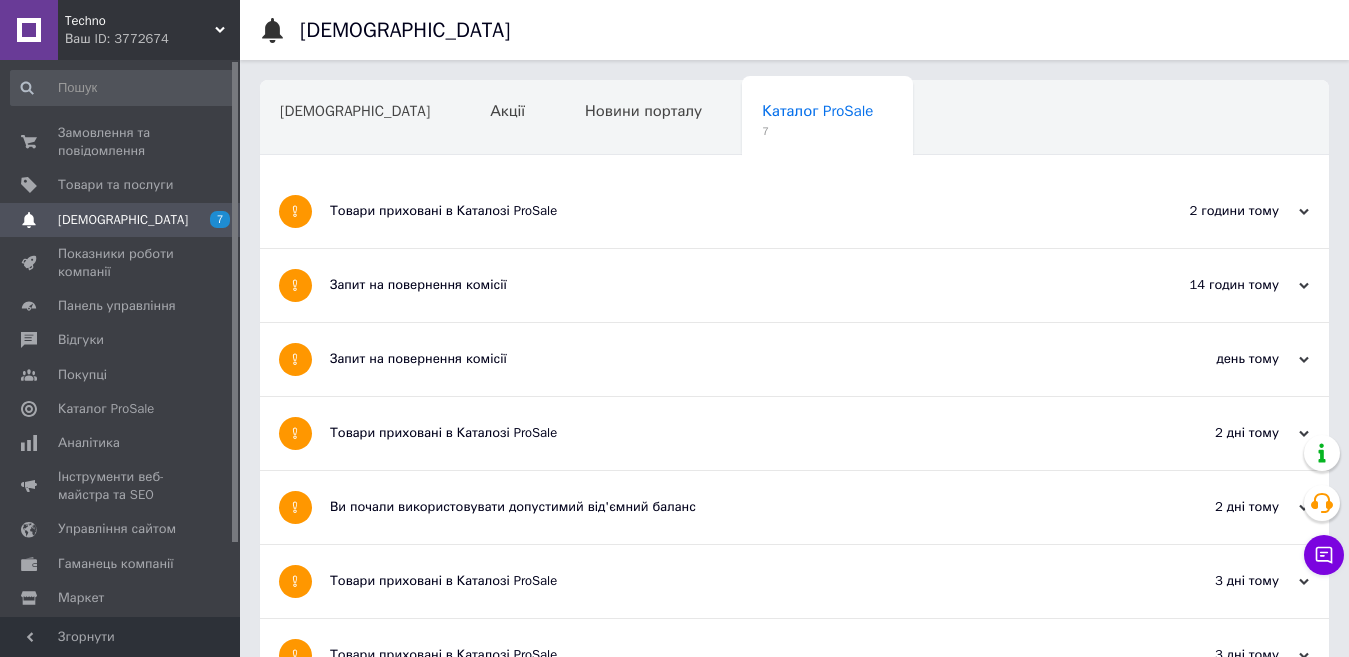 click on "Товари приховані в Каталозі ProSale" at bounding box center (719, 211) 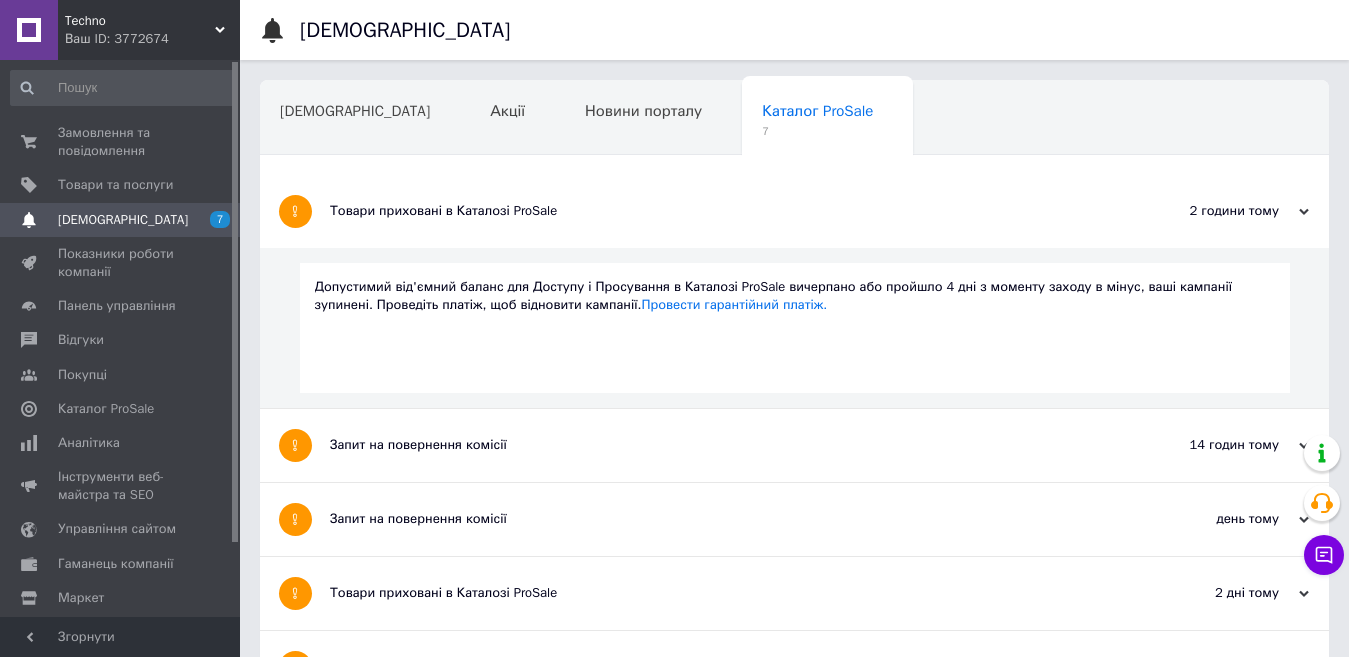 click on "Товари приховані в Каталозі ProSale" at bounding box center [719, 211] 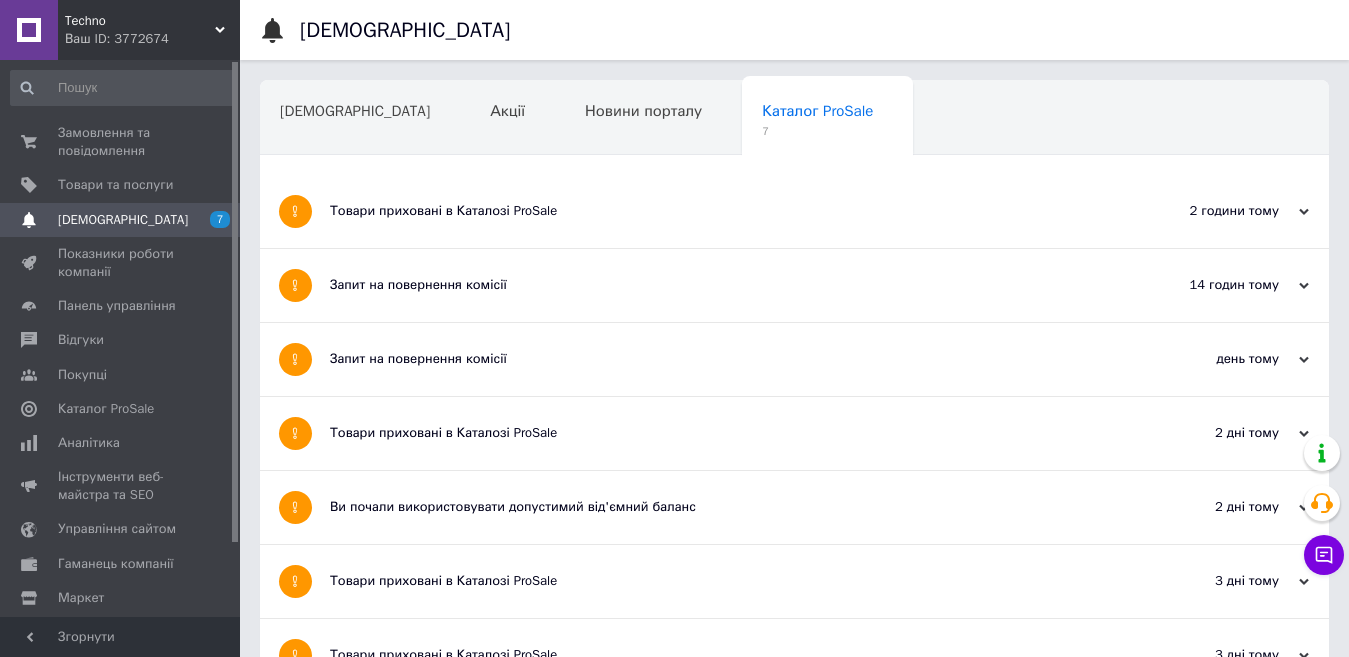 click on "Запит на повернення комісії" at bounding box center (719, 285) 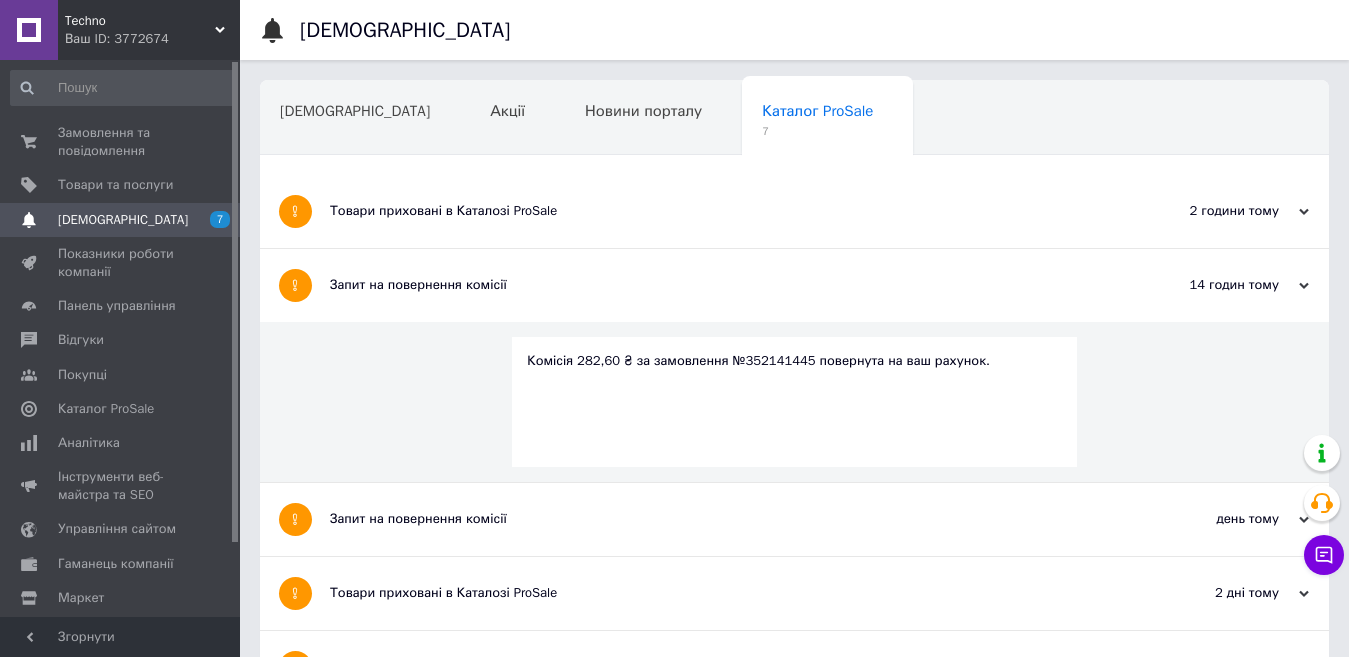 click on "Запит на повернення комісії" at bounding box center [719, 285] 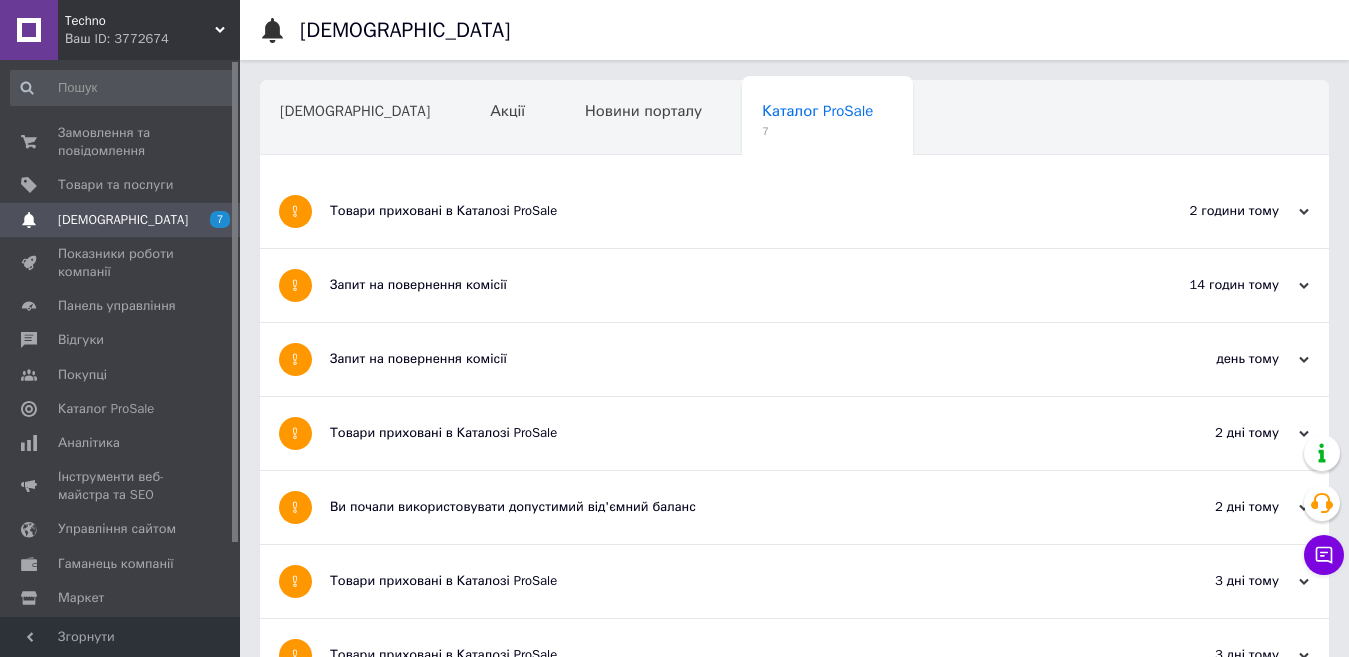 click on "Запит на повернення комісії" at bounding box center [719, 359] 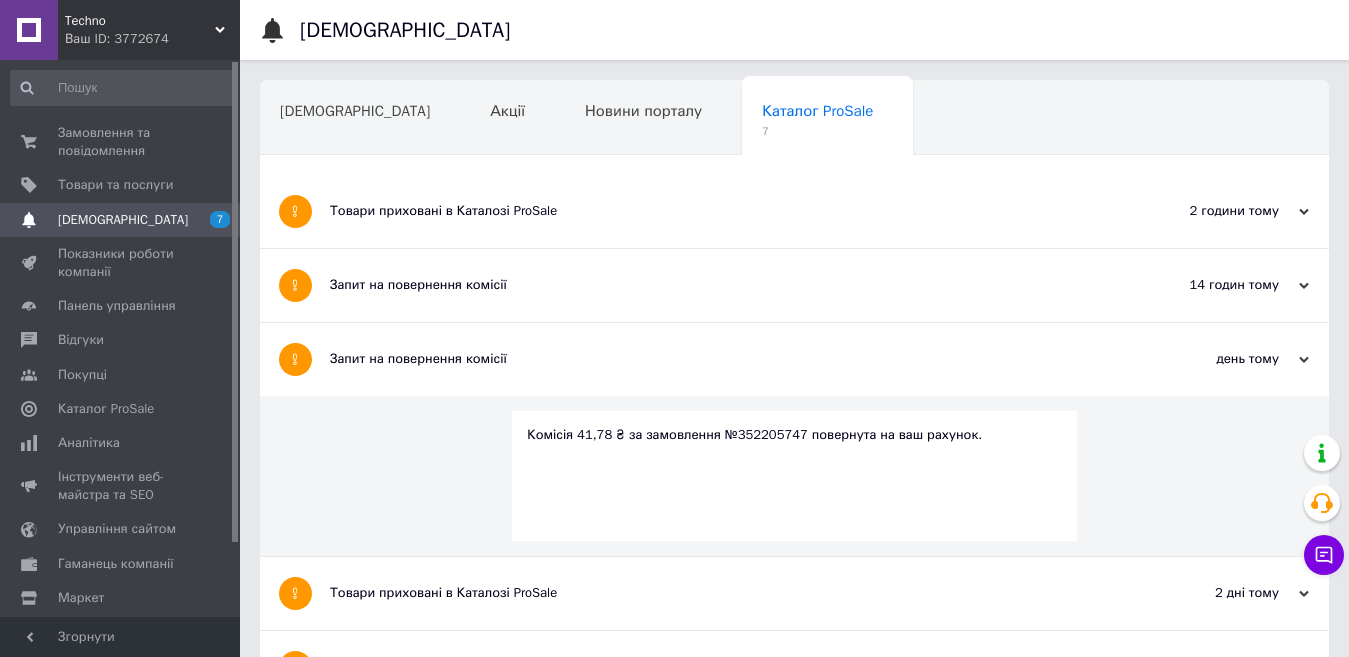 click on "Запит на повернення комісії" at bounding box center (719, 359) 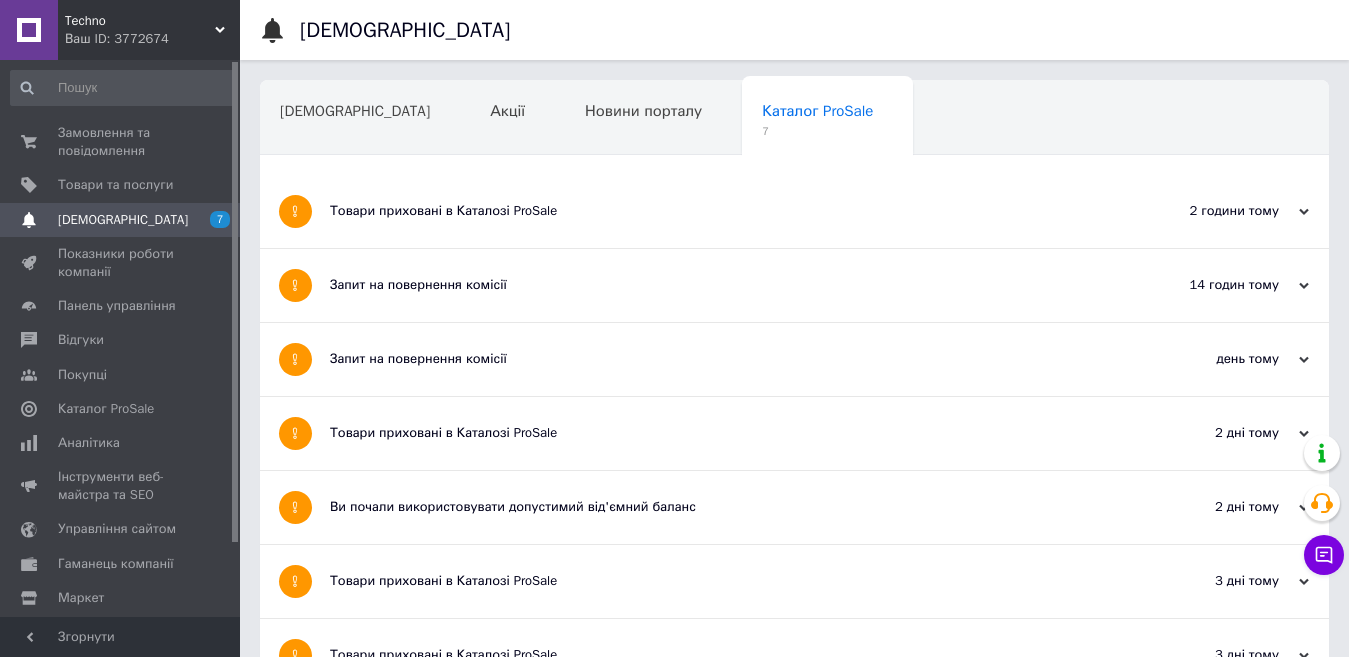 scroll, scrollTop: 200, scrollLeft: 0, axis: vertical 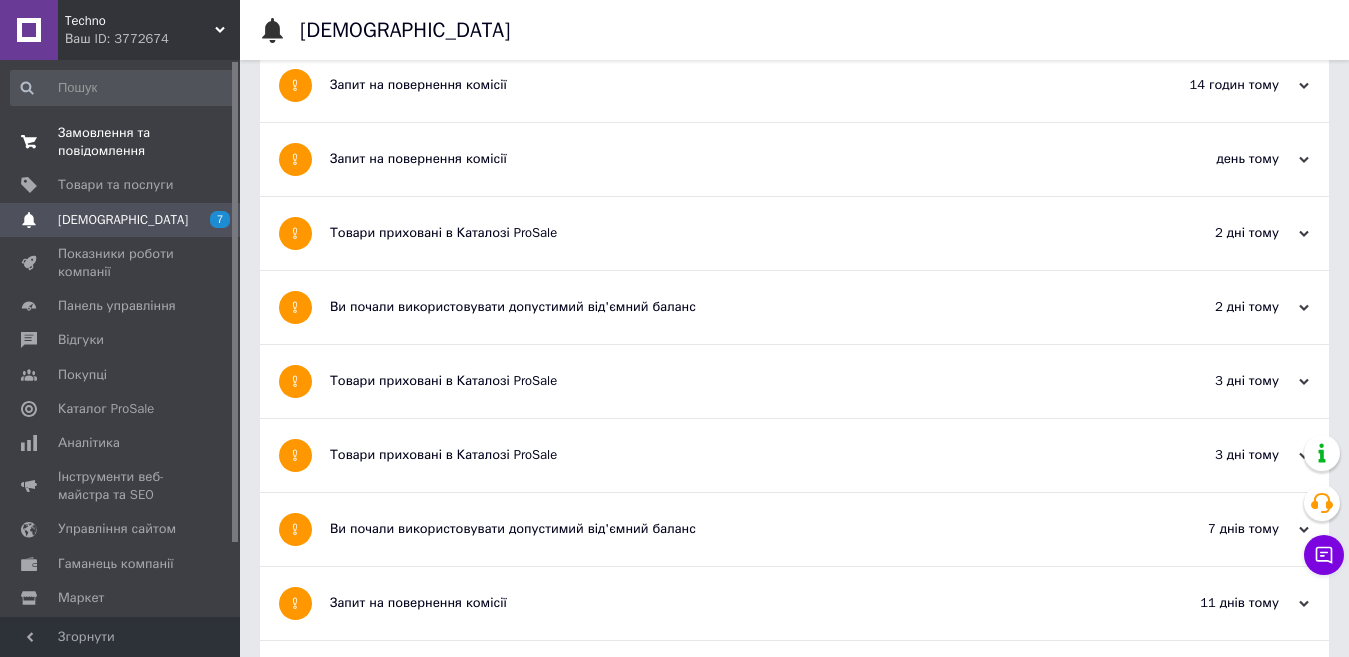 click on "Замовлення та повідомлення" at bounding box center [121, 142] 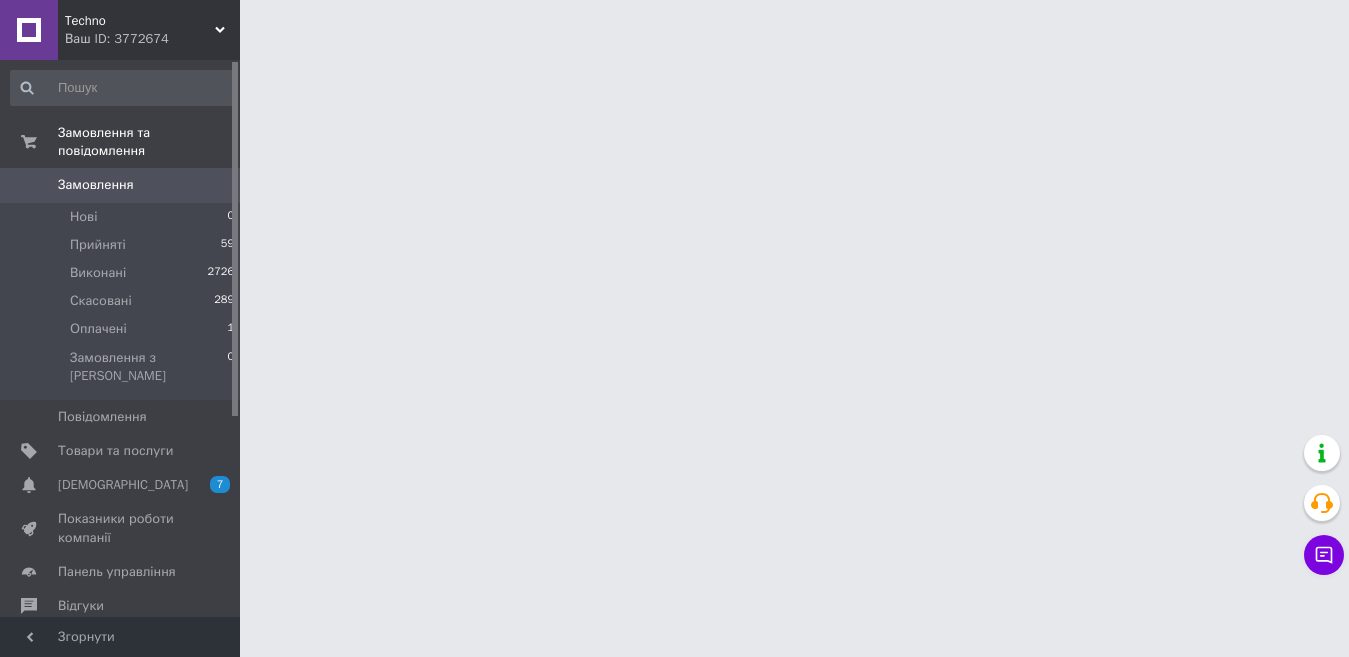 scroll, scrollTop: 0, scrollLeft: 0, axis: both 